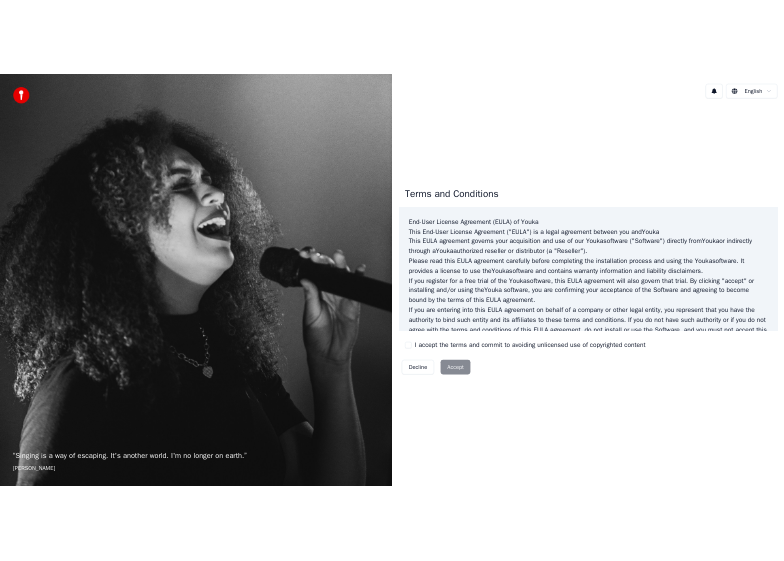 scroll, scrollTop: 0, scrollLeft: 0, axis: both 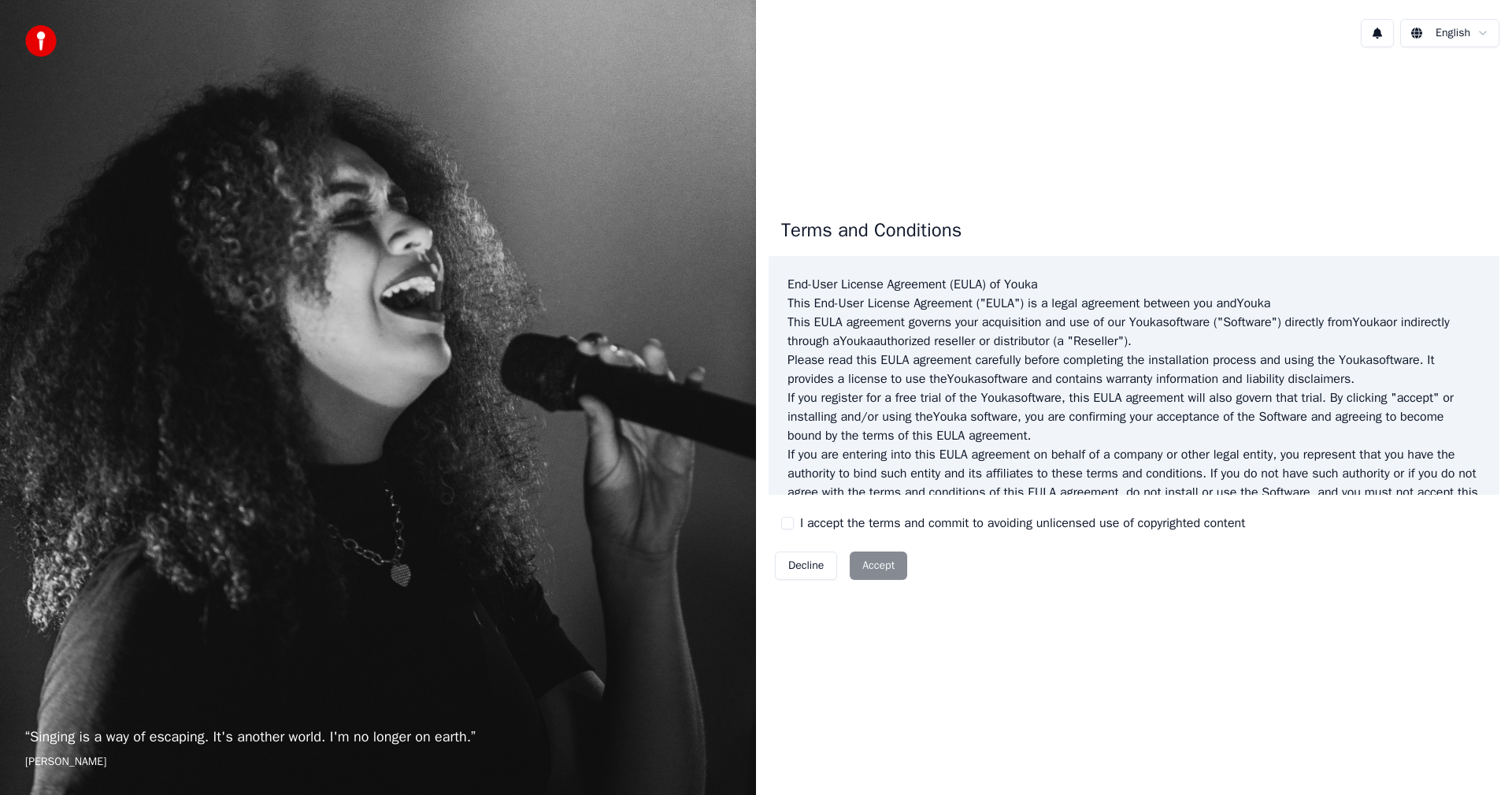 click on "I accept the terms and commit to avoiding unlicensed use of copyrighted content" at bounding box center [788, 523] 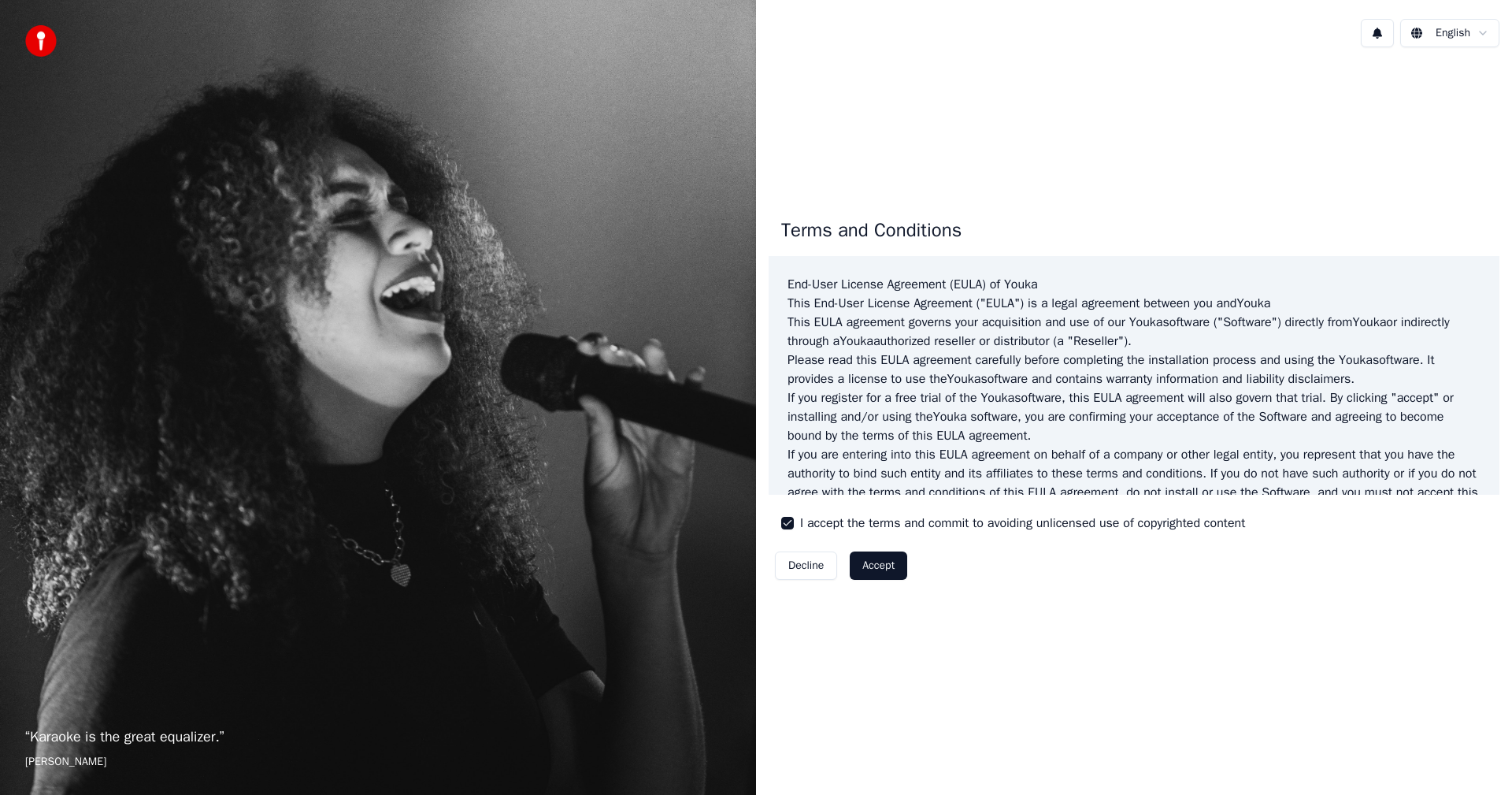 click on "Accept" at bounding box center (878, 566) 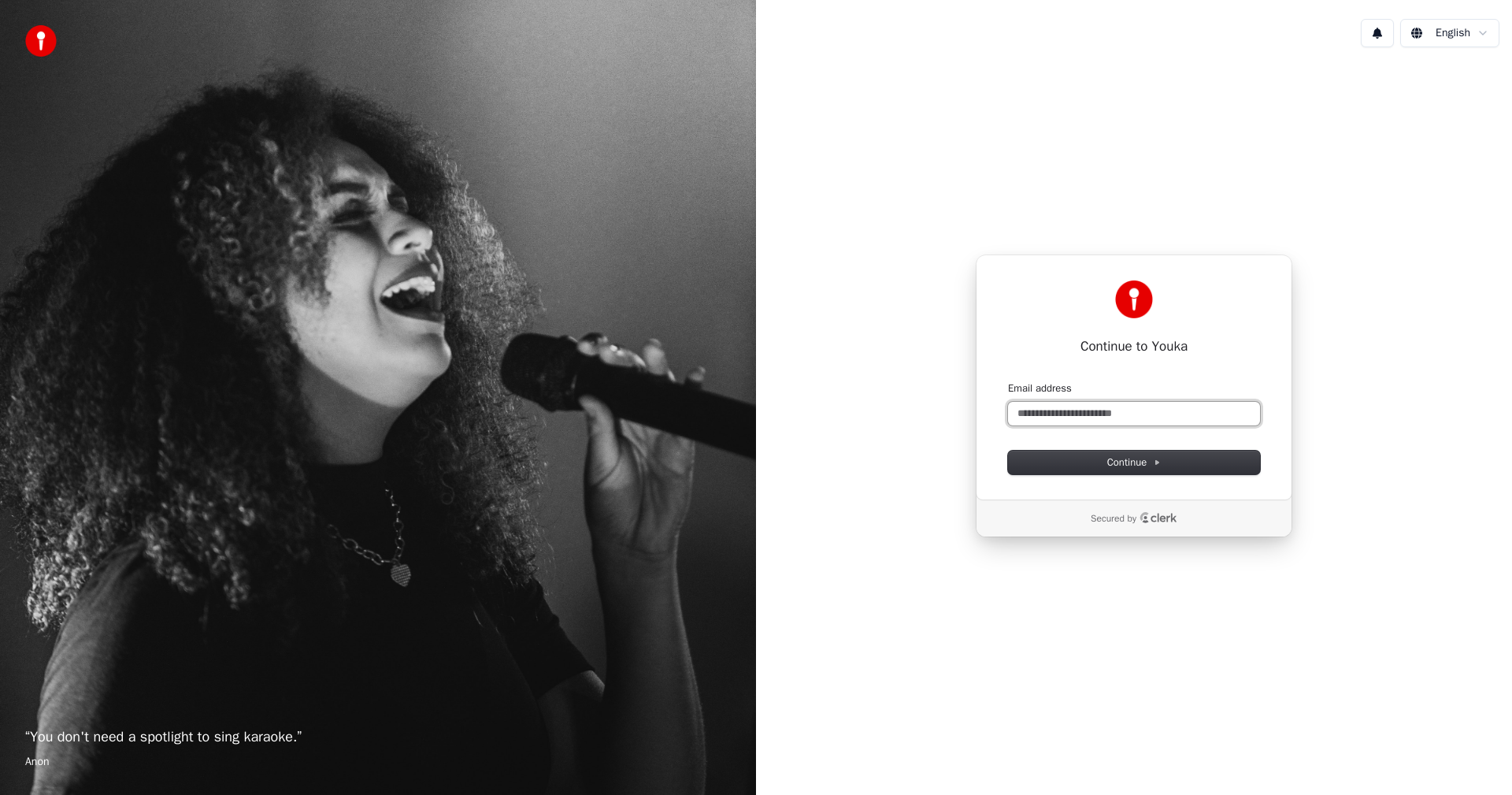 click on "Email address" at bounding box center (1134, 414) 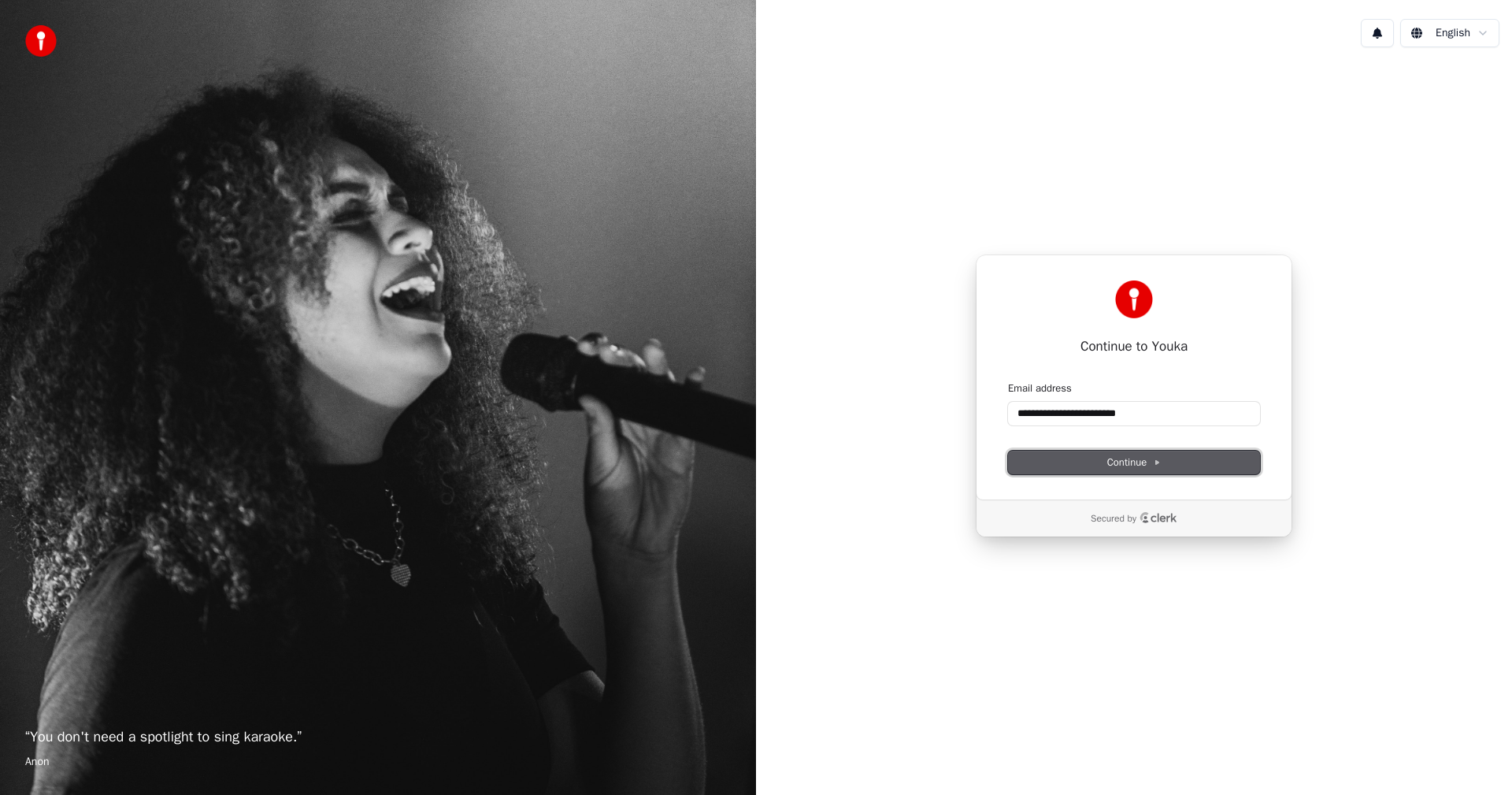 click on "Continue" at bounding box center (1134, 463) 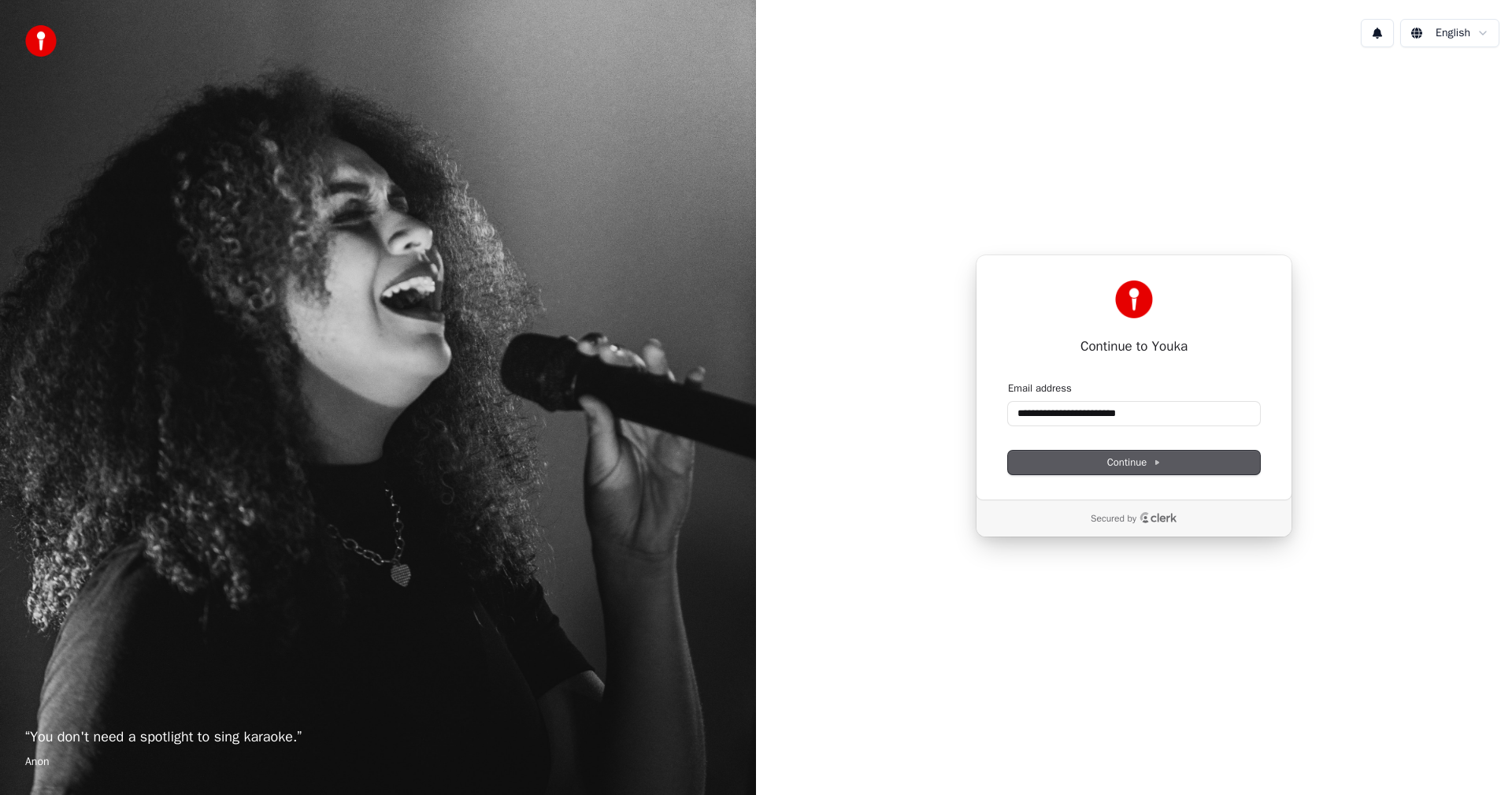 type on "**********" 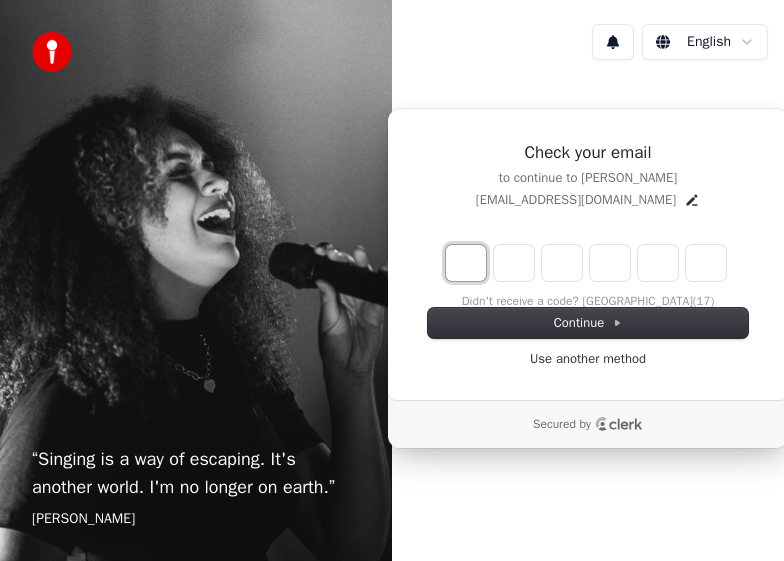 type on "*" 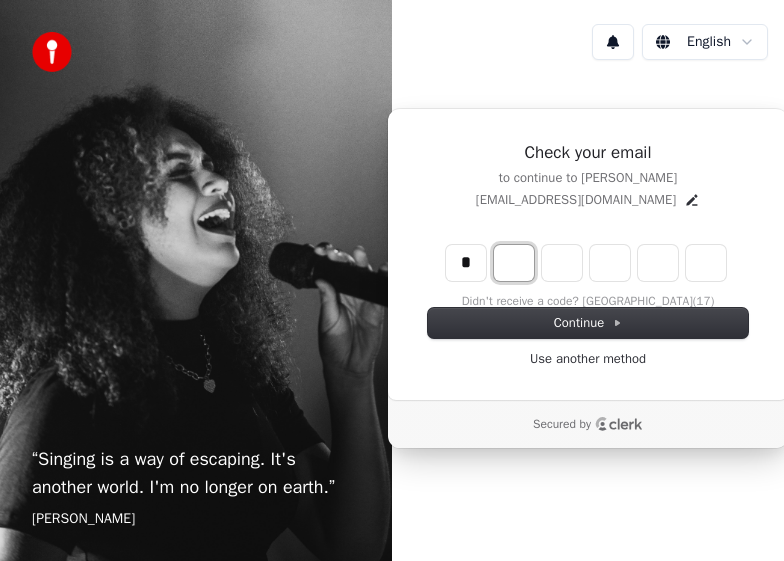 type on "*" 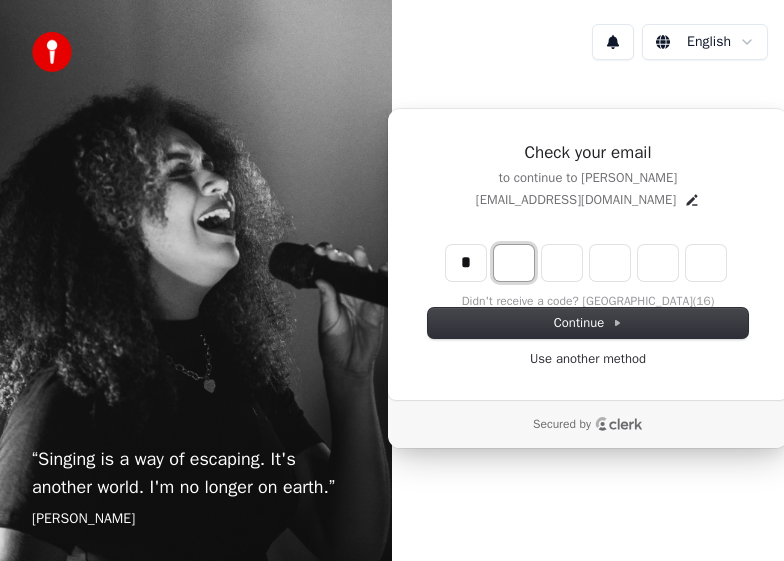 type on "*" 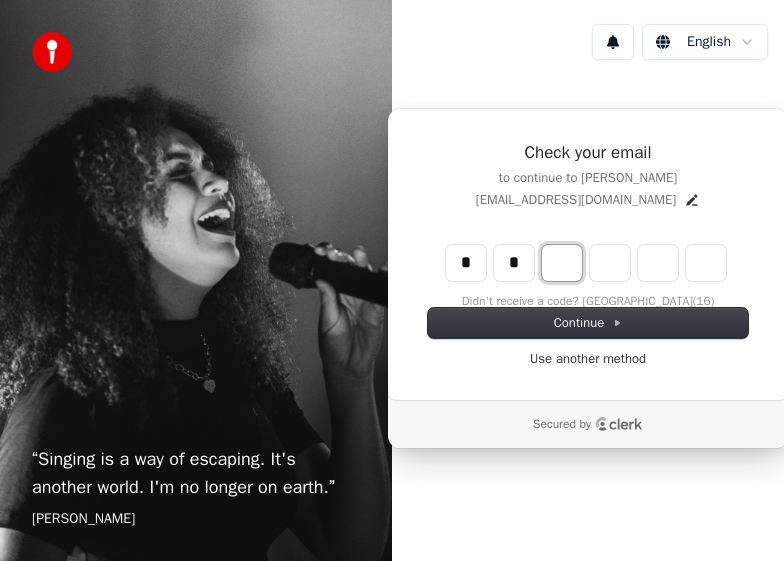 type on "**" 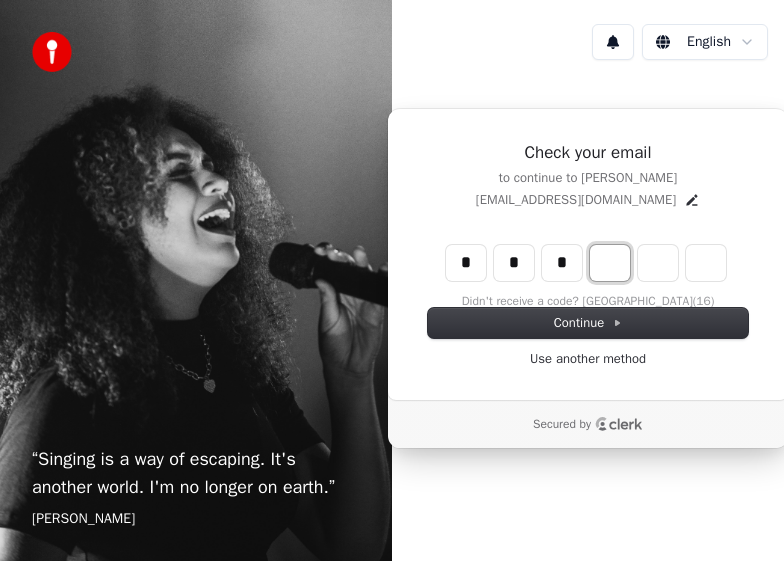 type on "***" 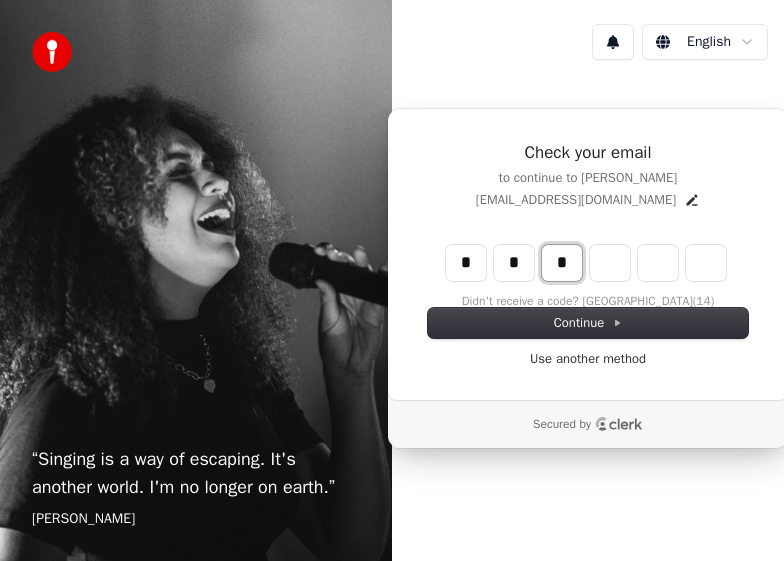 type on "*" 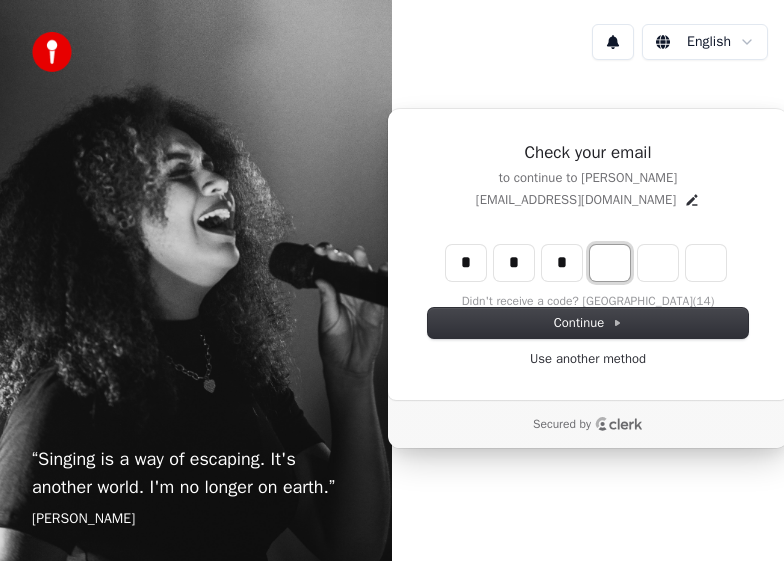 type on "***" 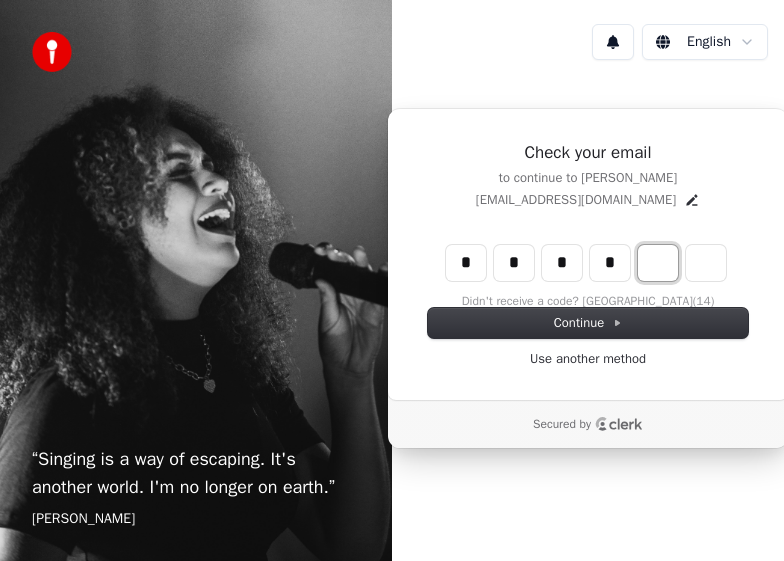 type on "****" 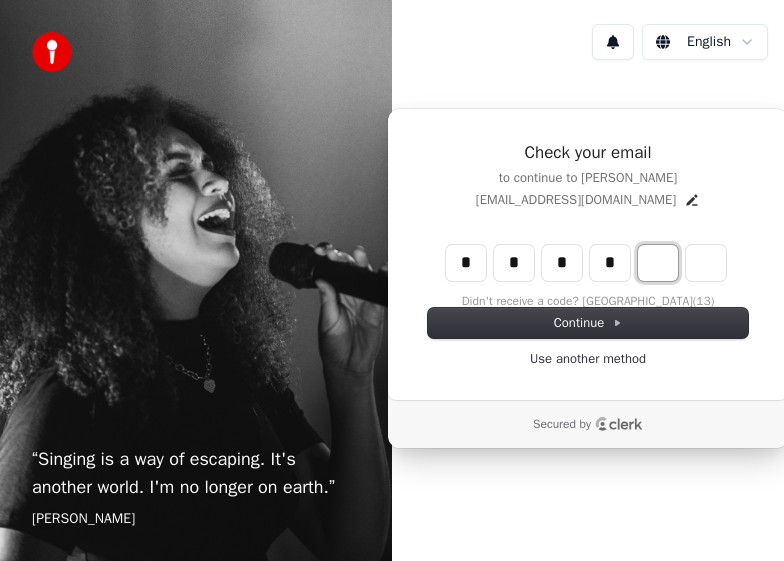 type on "*" 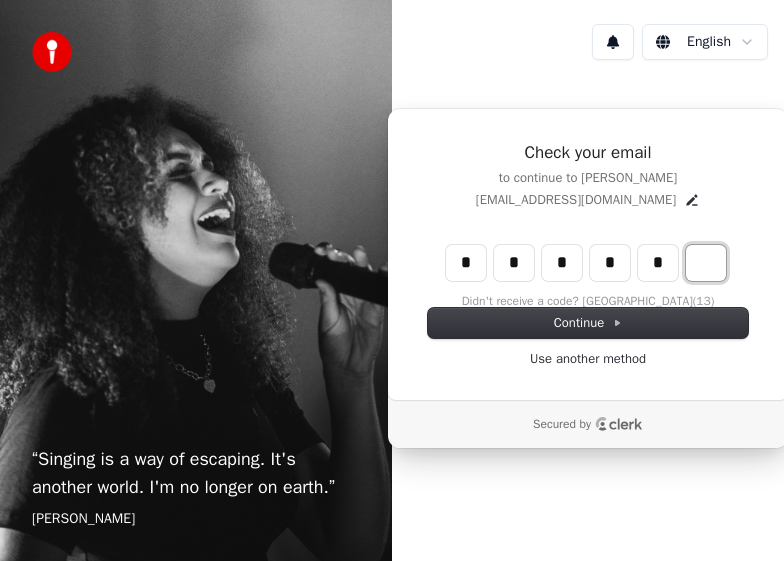 type on "******" 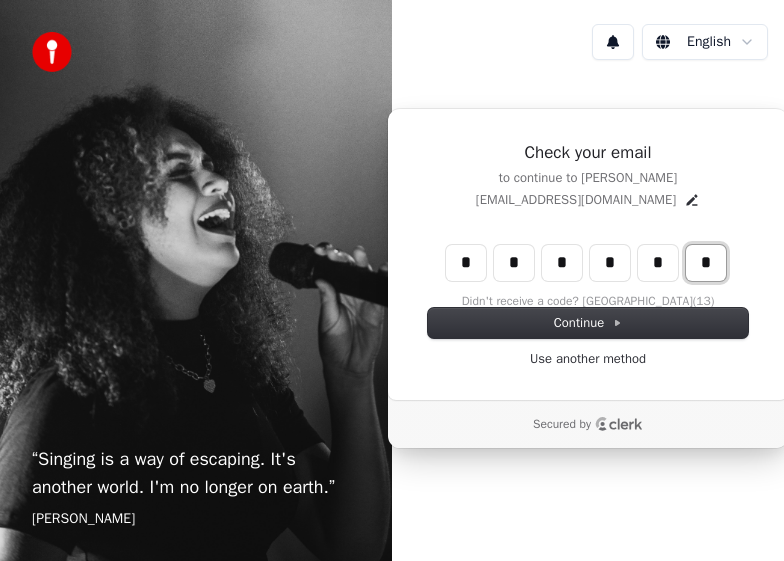 type on "*" 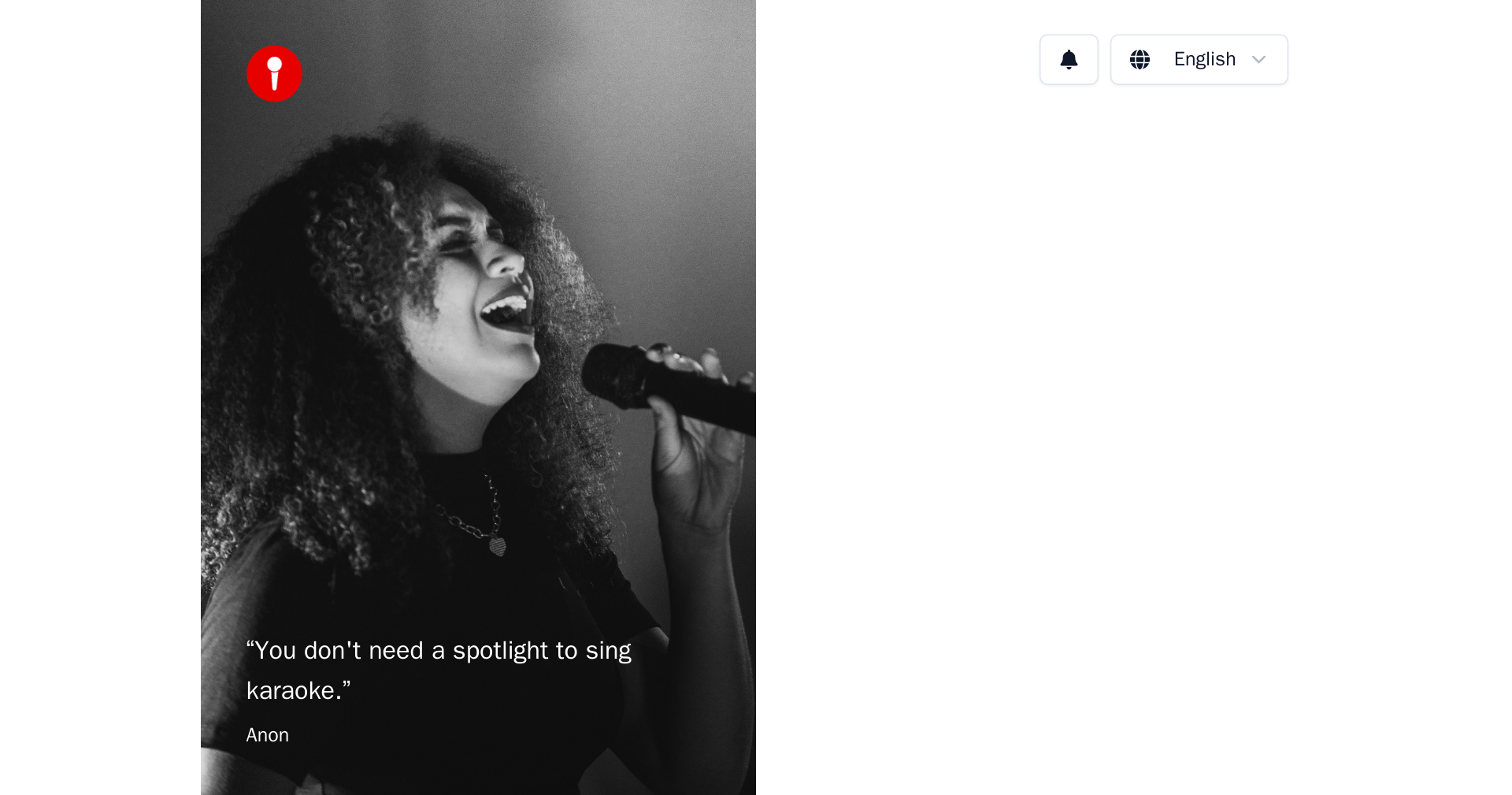 scroll, scrollTop: 0, scrollLeft: 0, axis: both 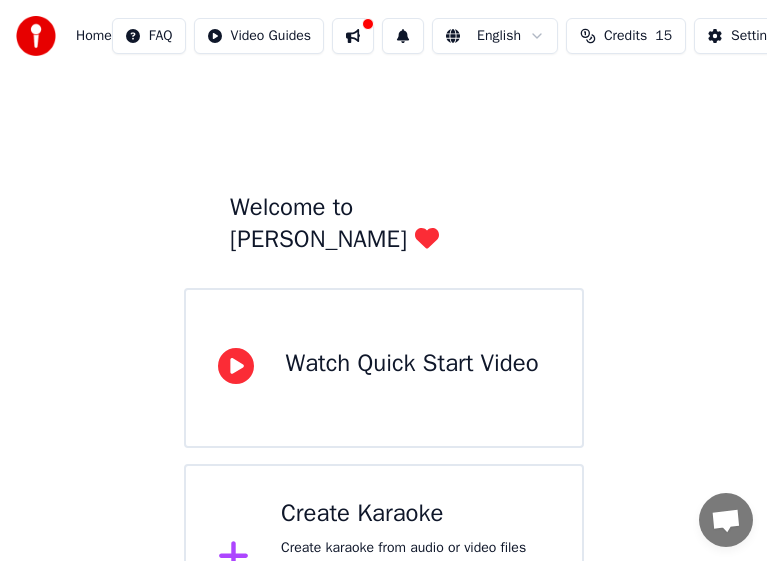 click on "Welcome to Youka Watch Quick Start Video Create Karaoke Create karaoke from audio or video files (MP3, MP4, and more), or paste a URL to instantly generate a karaoke video with synchronized lyrics." at bounding box center [383, 362] 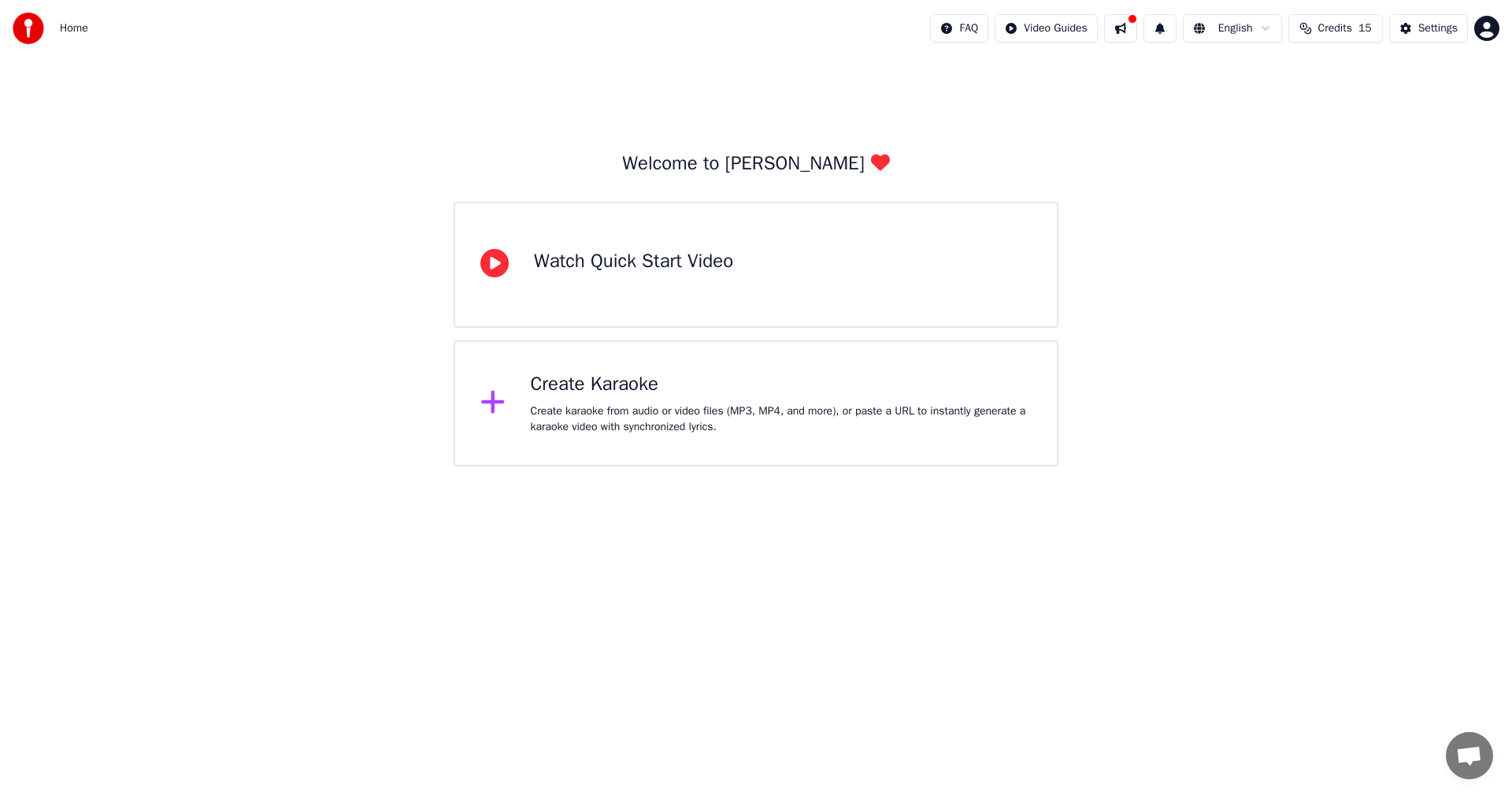 click 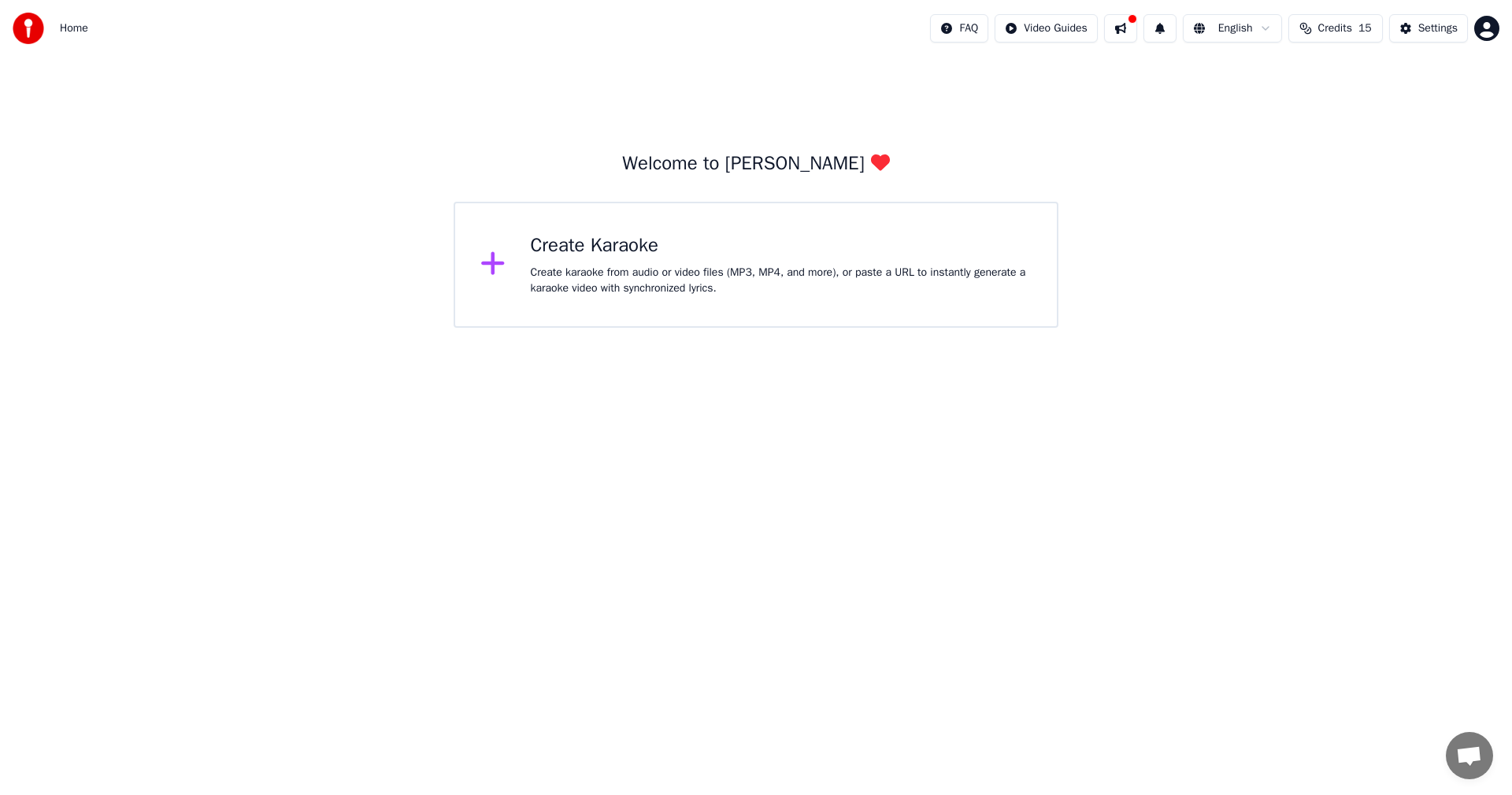 click 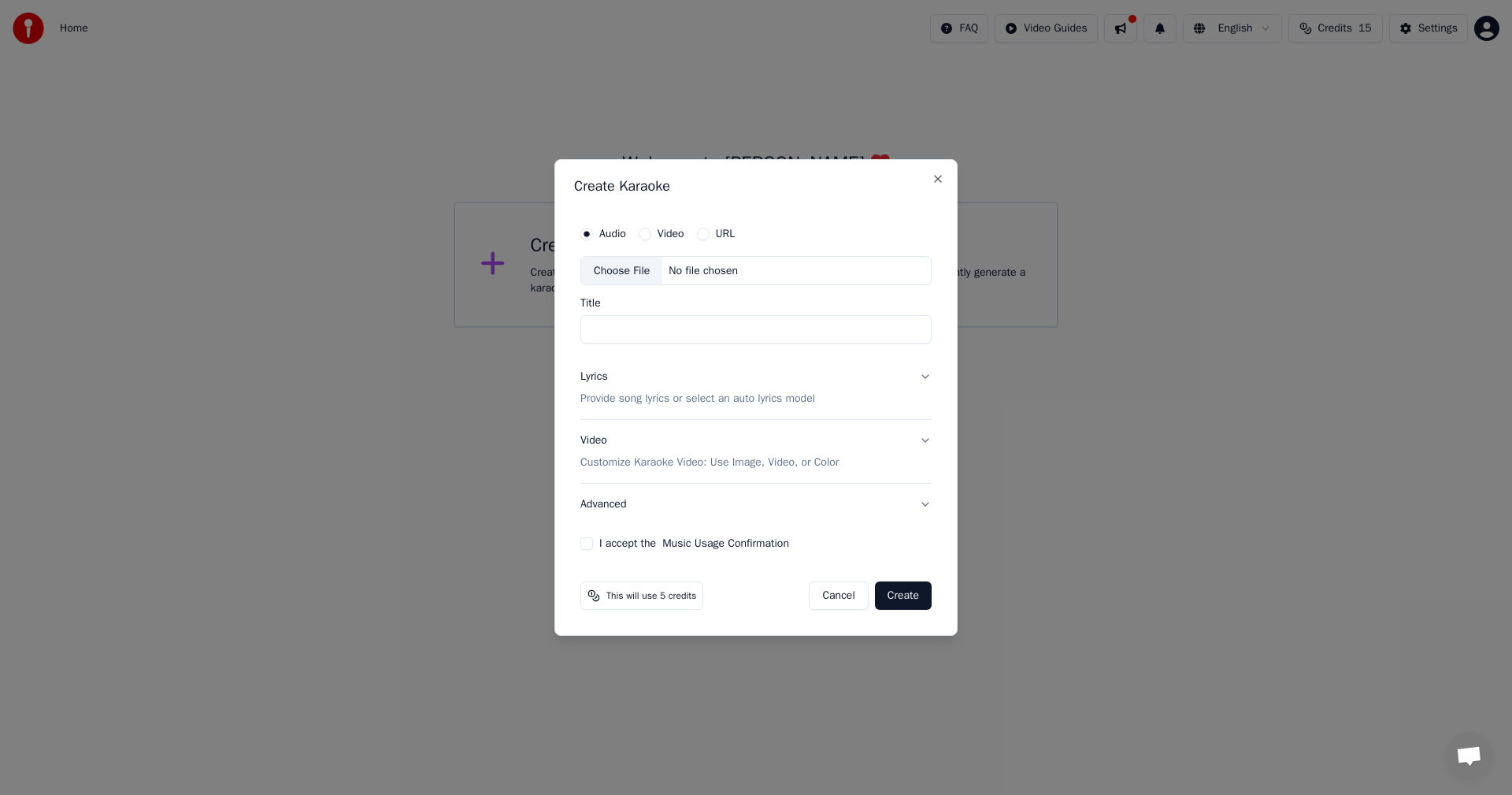 click on "Video" at bounding box center (645, 234) 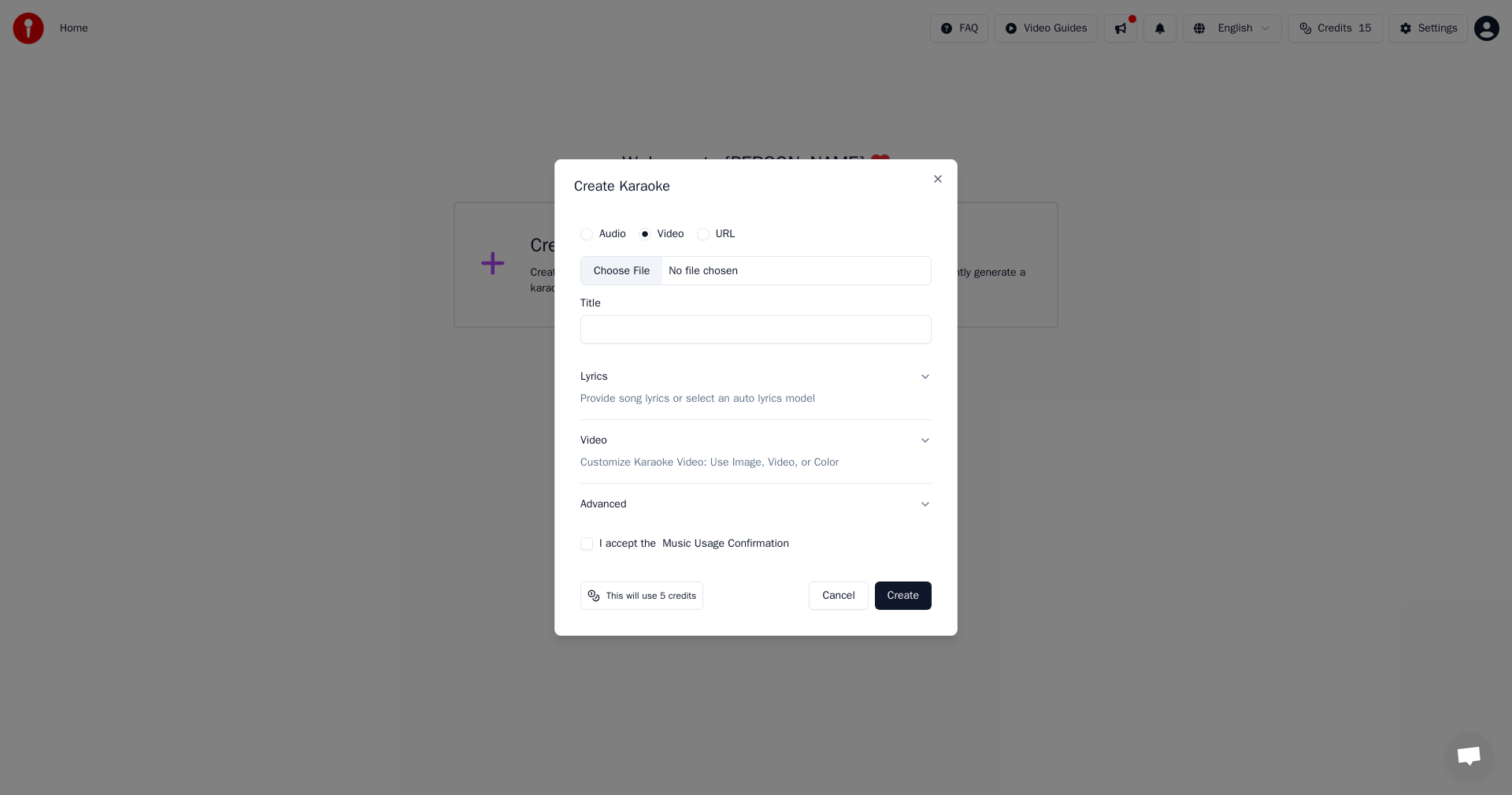 click on "No file chosen" at bounding box center (703, 271) 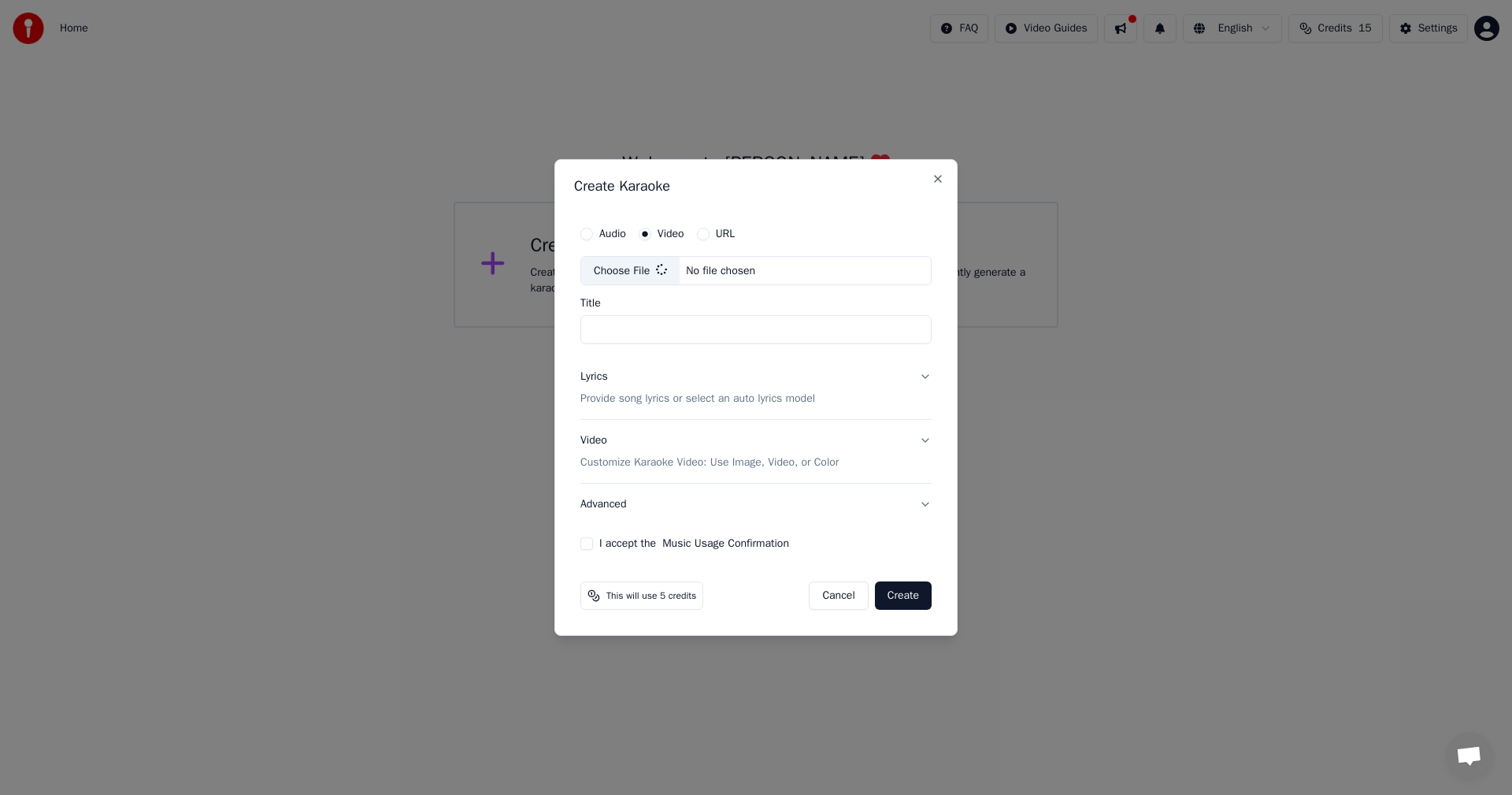 type on "**********" 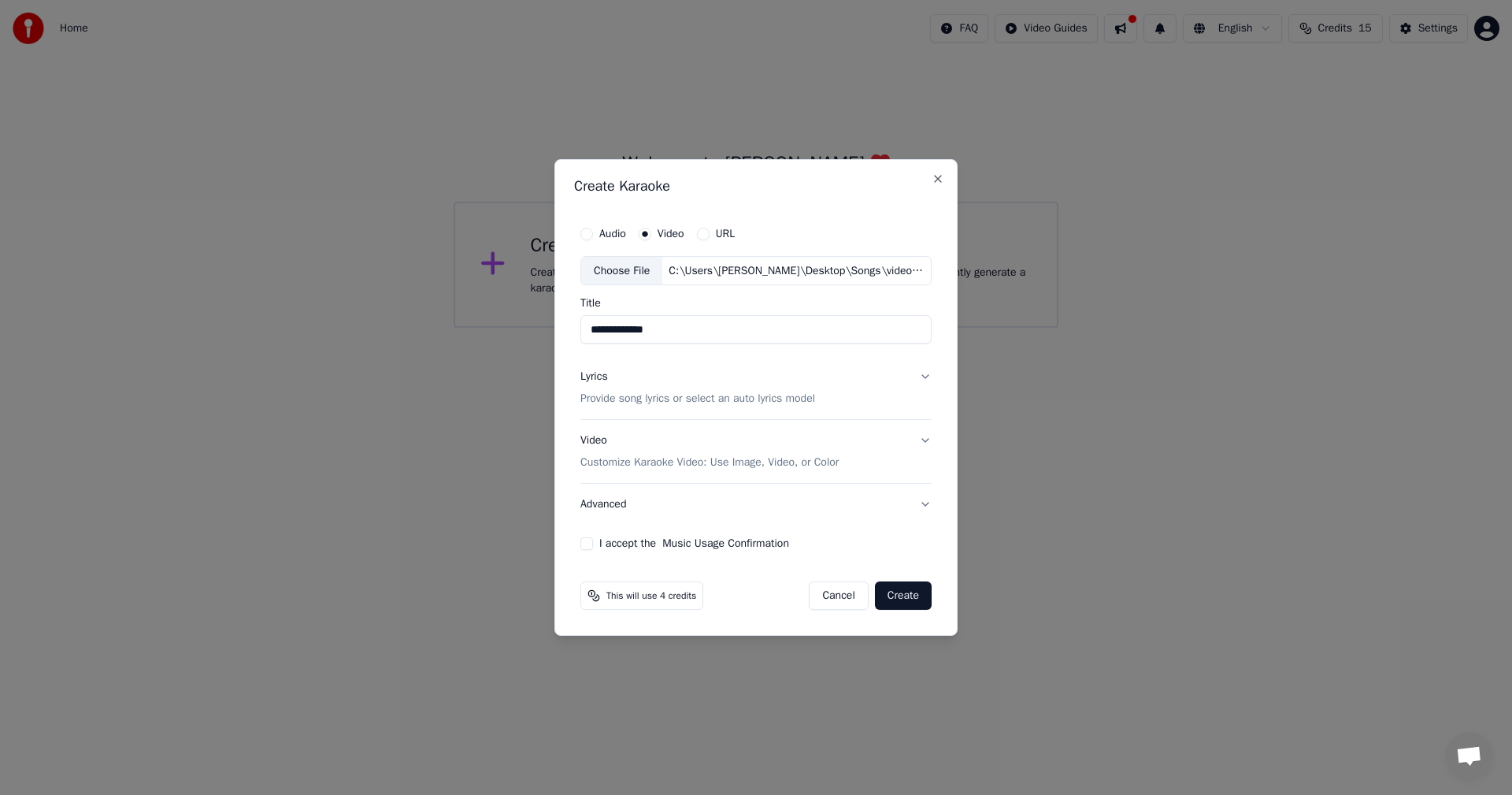 drag, startPoint x: 582, startPoint y: 545, endPoint x: 590, endPoint y: 543, distance: 8.246211 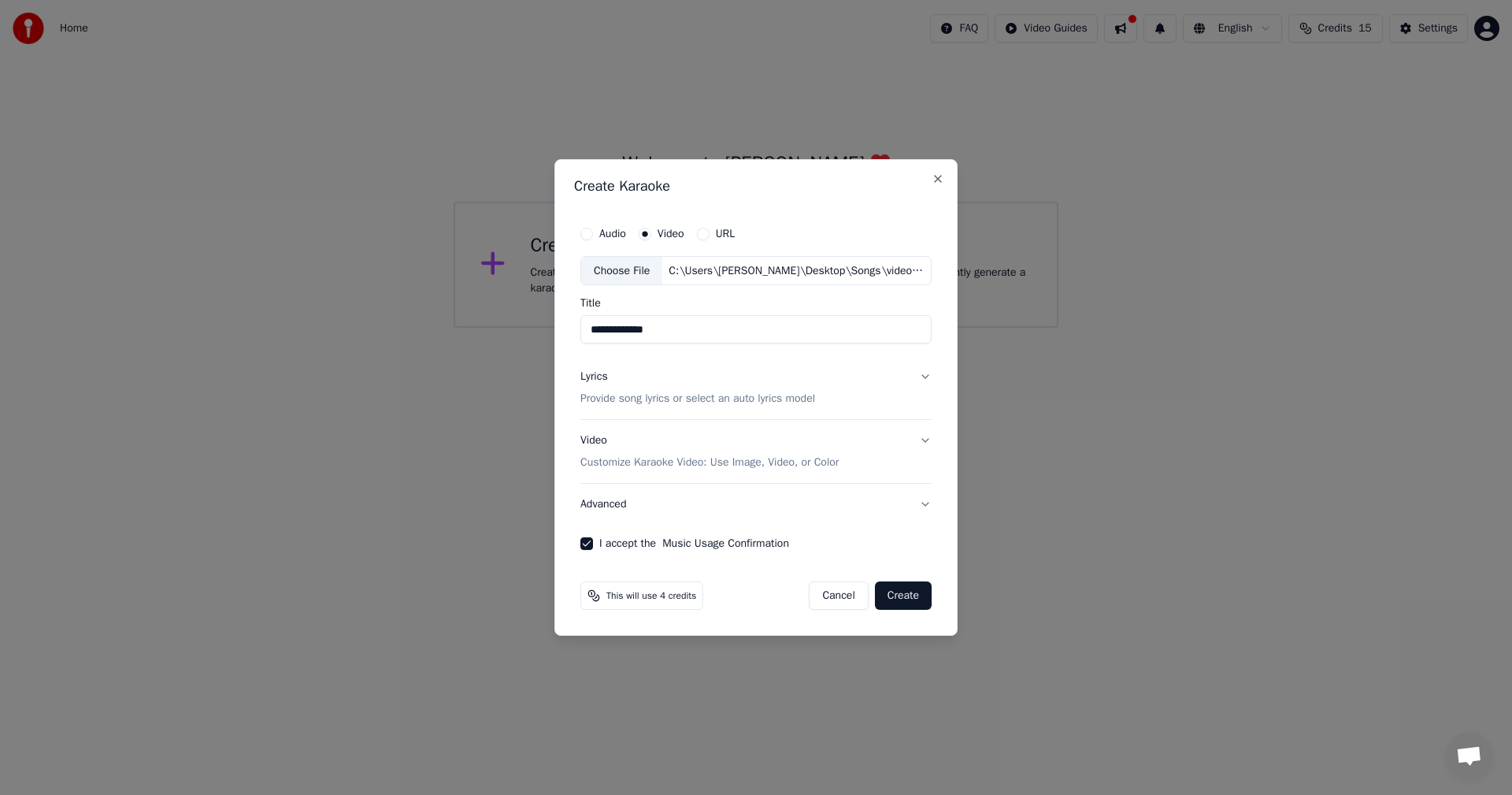 click on "Create" at bounding box center [903, 596] 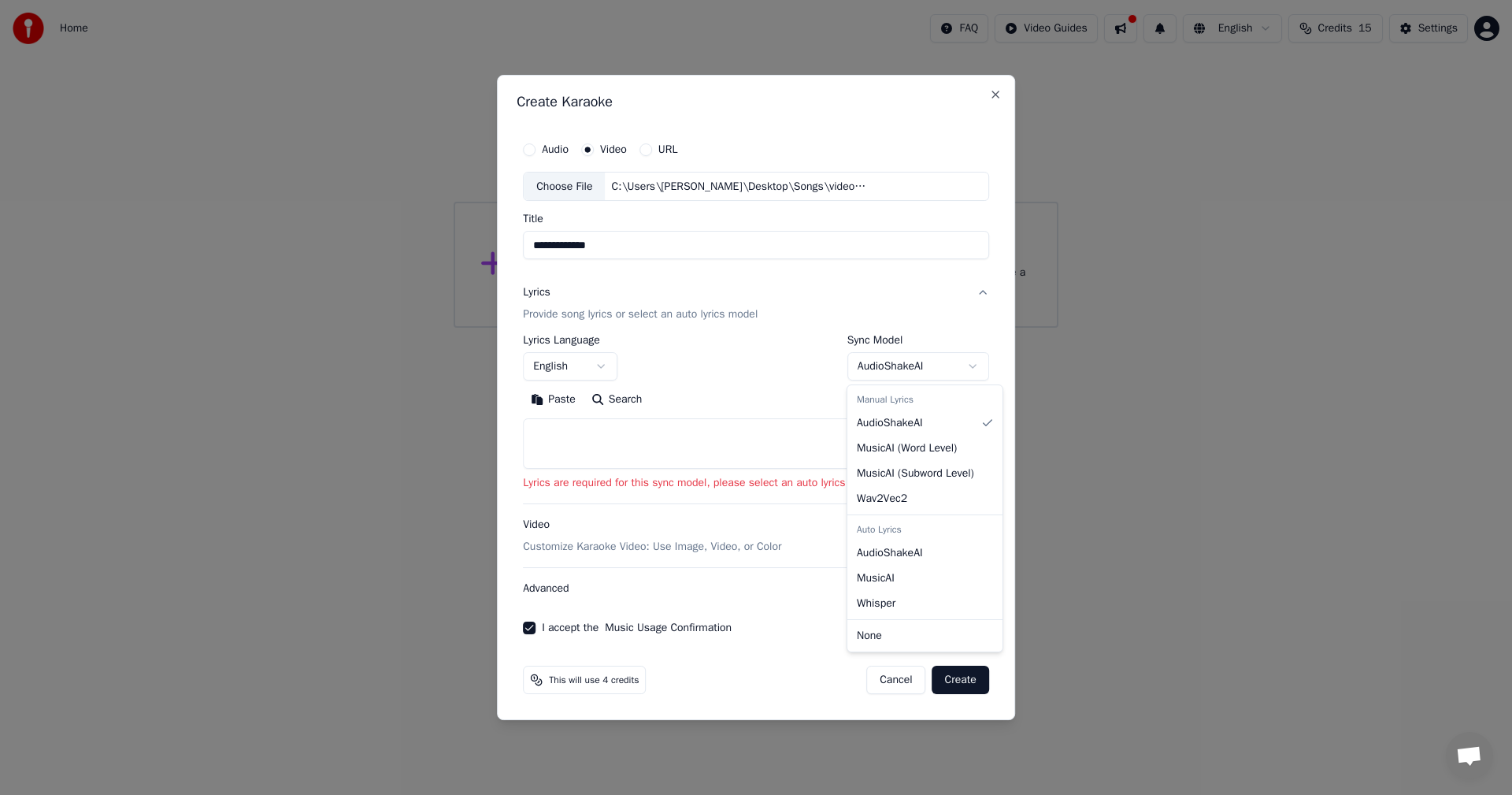 click on "**********" at bounding box center [756, 164] 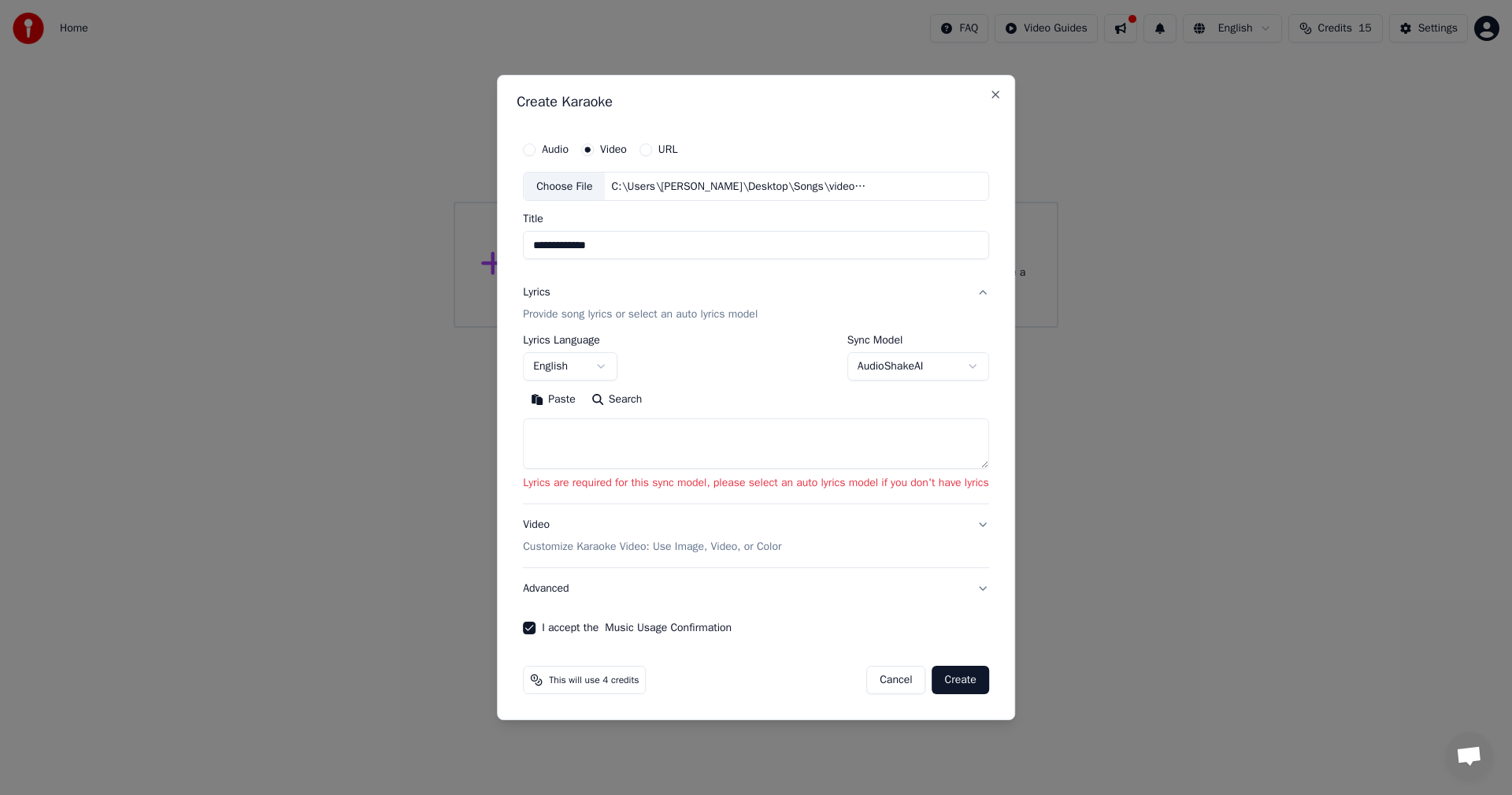 click on "**********" at bounding box center (756, 164) 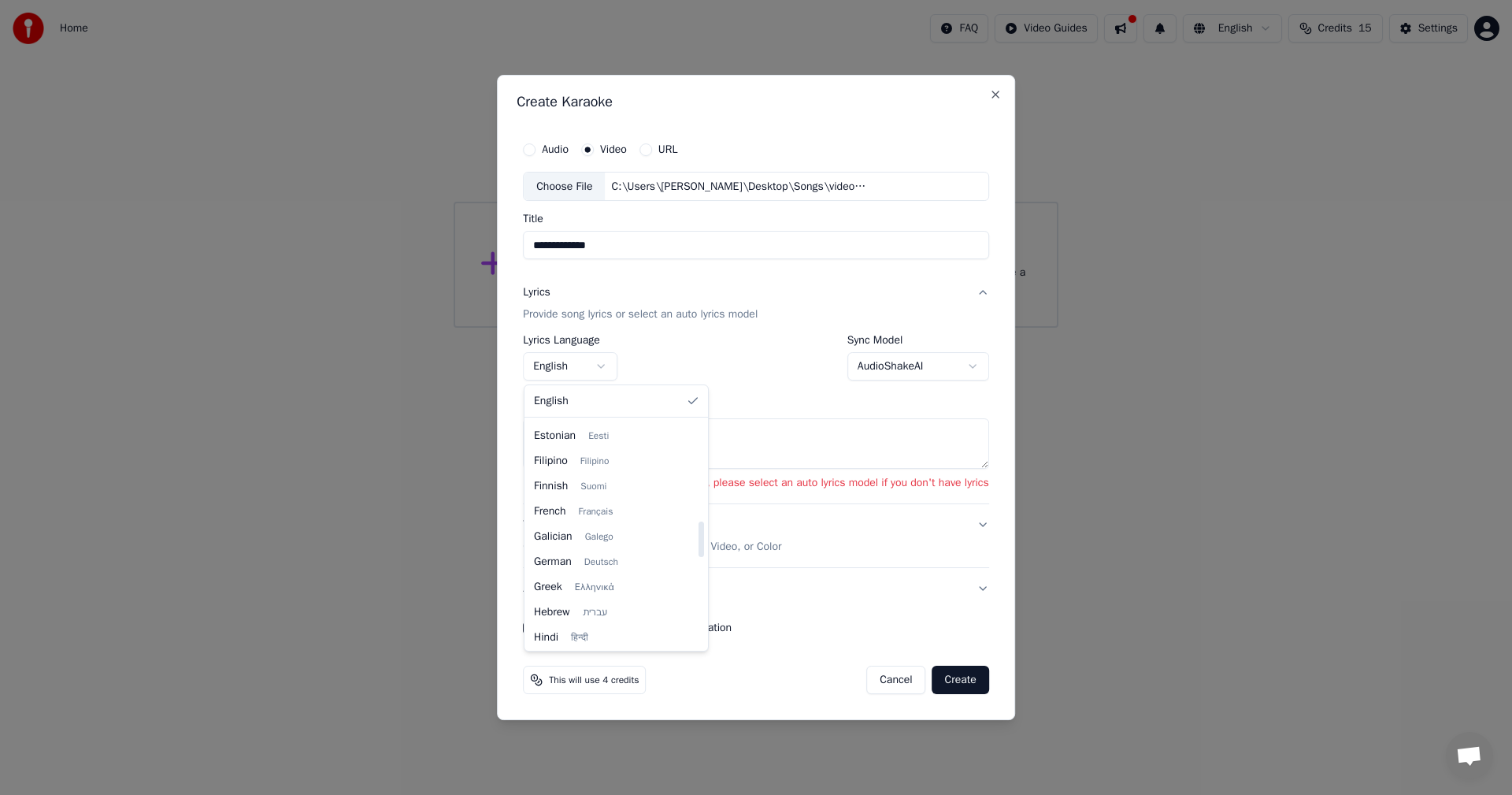 scroll, scrollTop: 0, scrollLeft: 0, axis: both 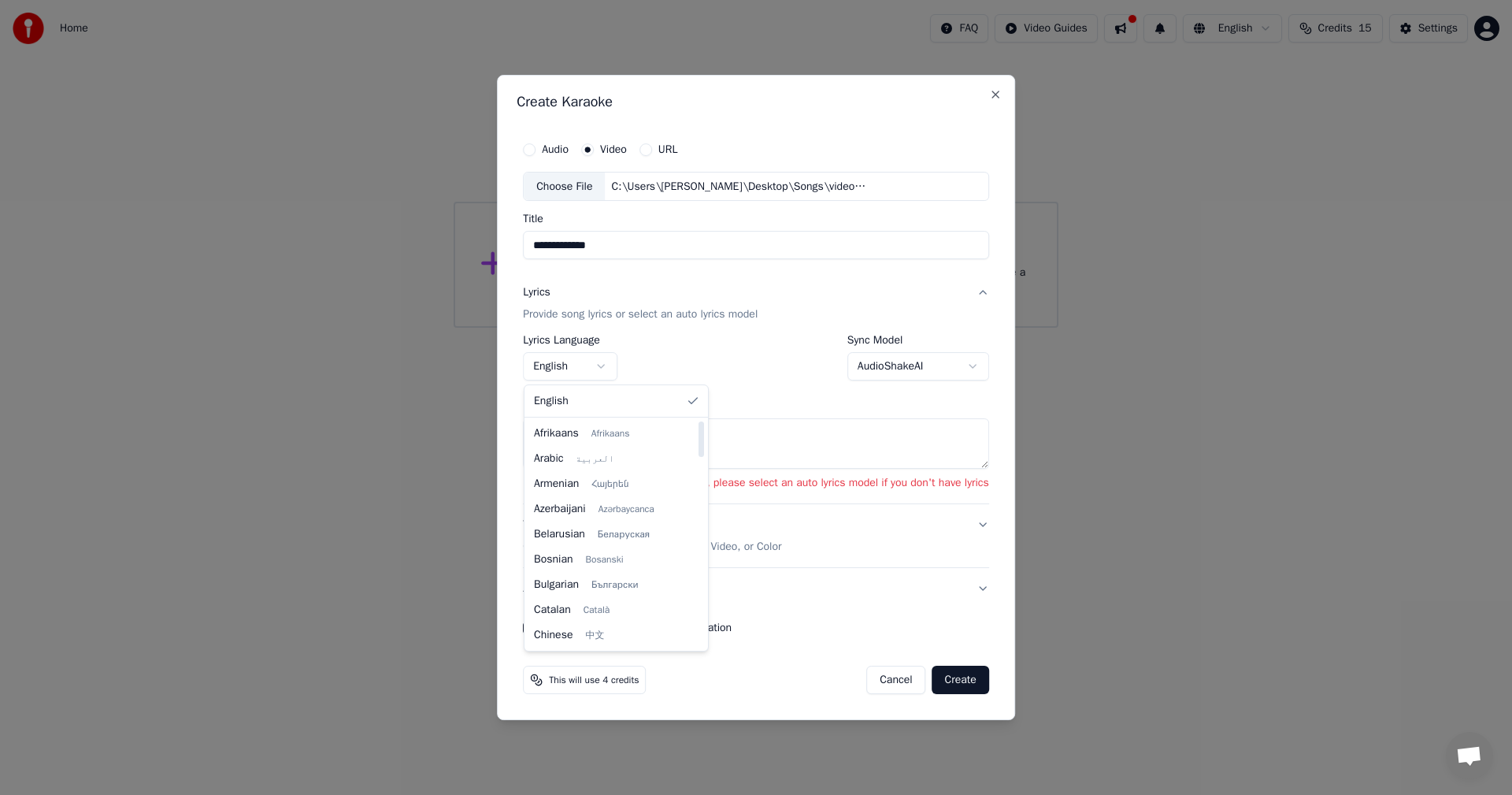 click on "**********" at bounding box center [756, 164] 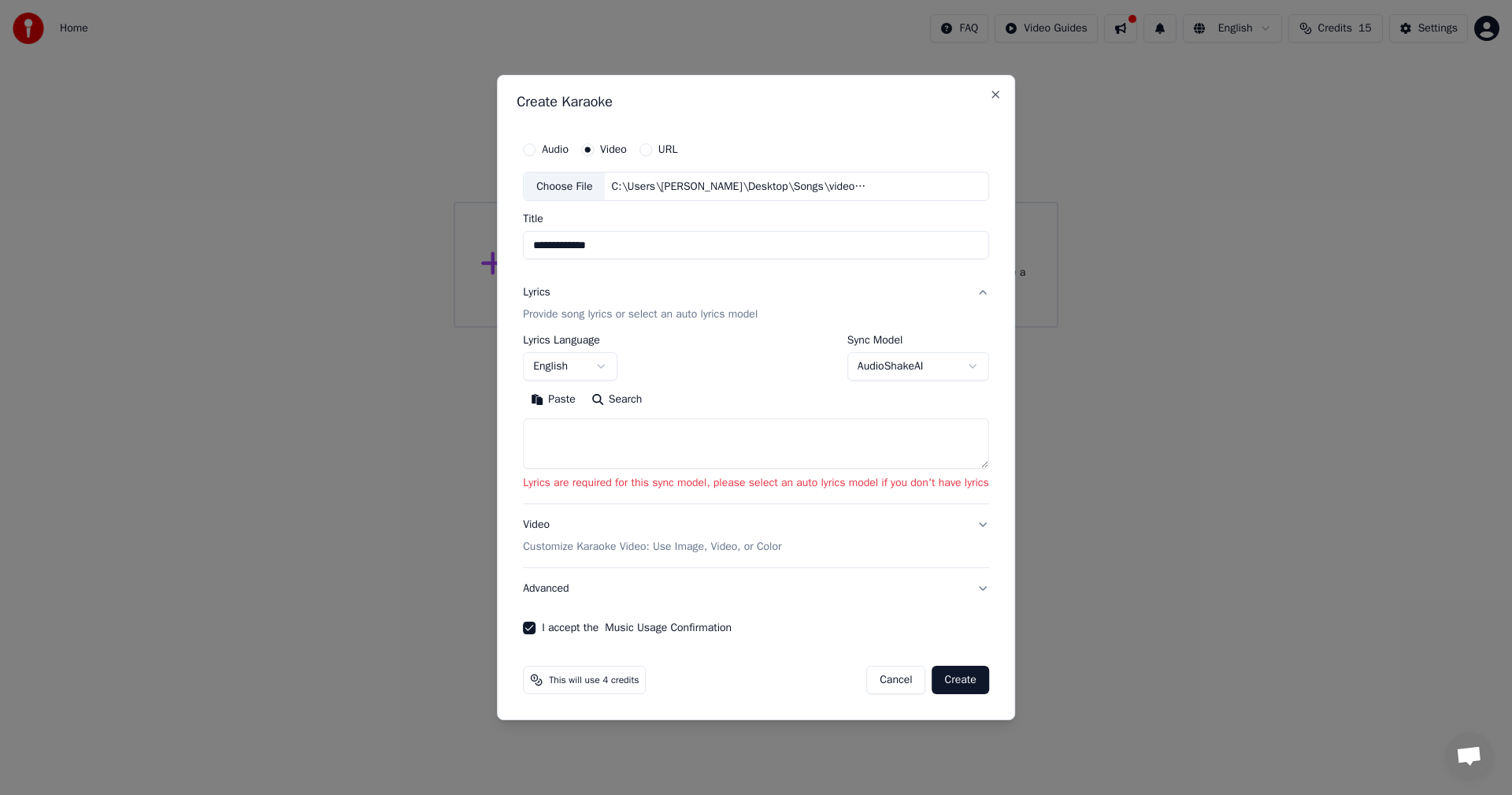 click at bounding box center [756, 444] 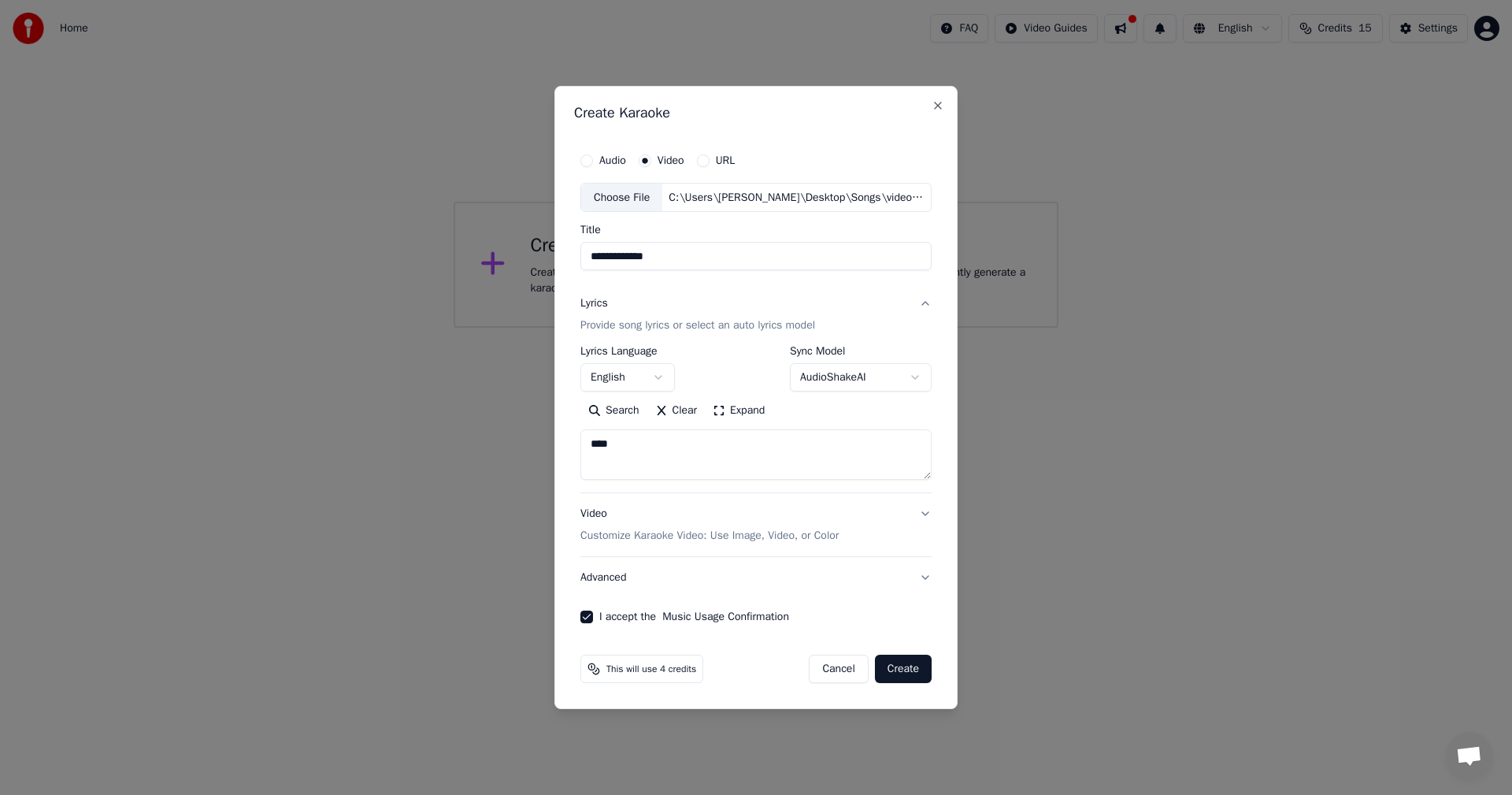 type on "****" 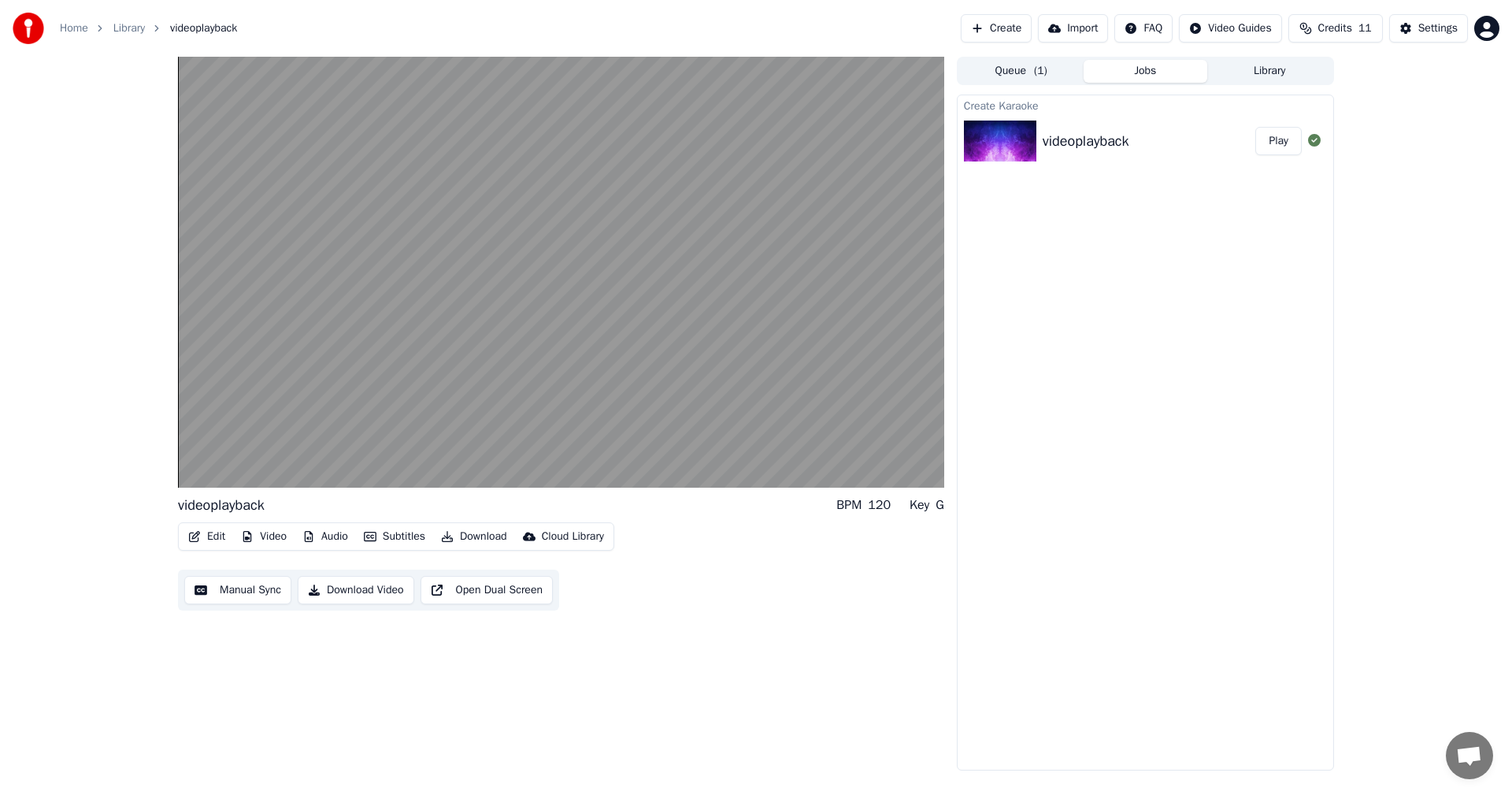 click on "Manual Sync" at bounding box center [238, 590] 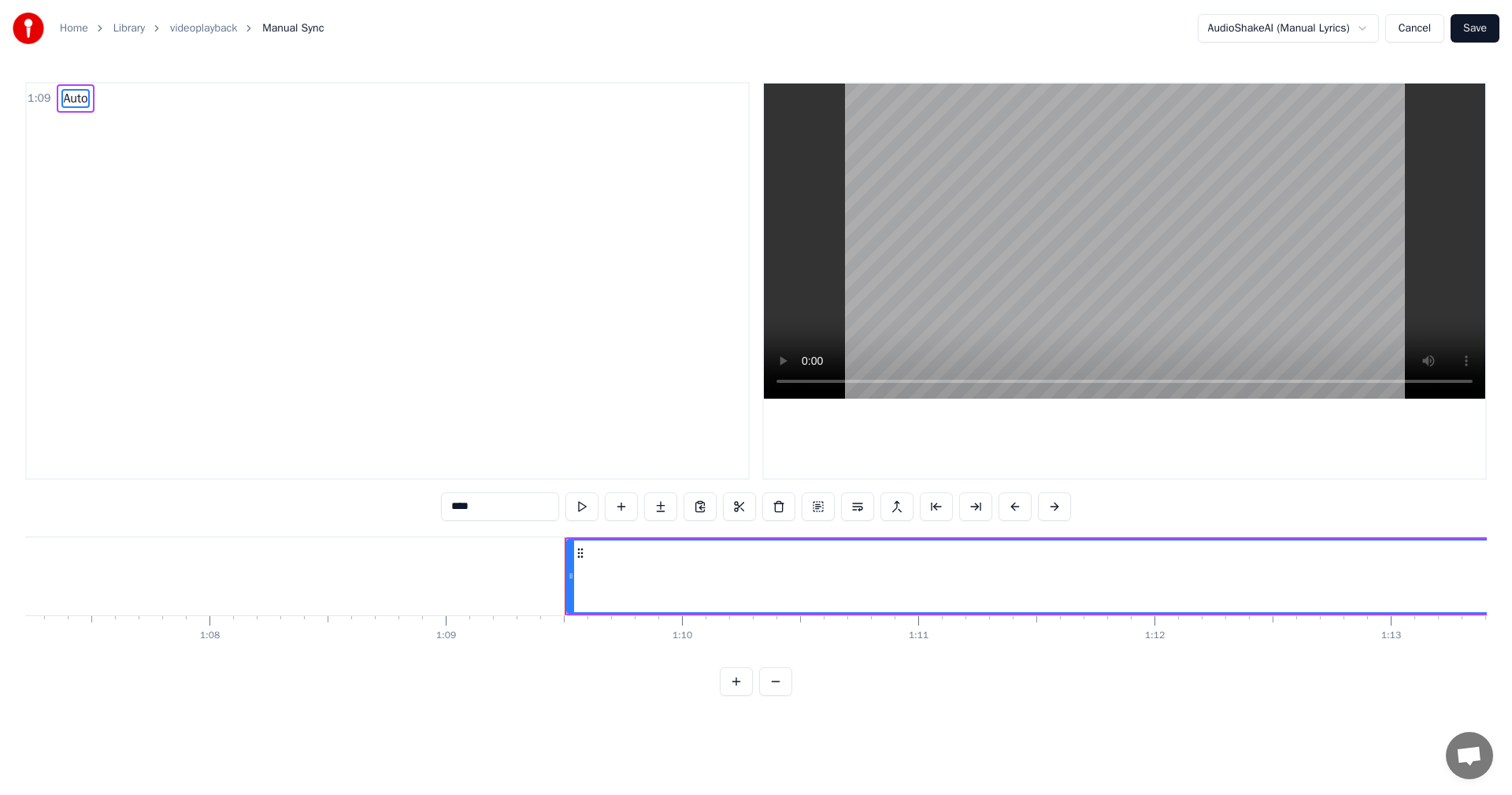 scroll, scrollTop: 0, scrollLeft: 16341, axis: horizontal 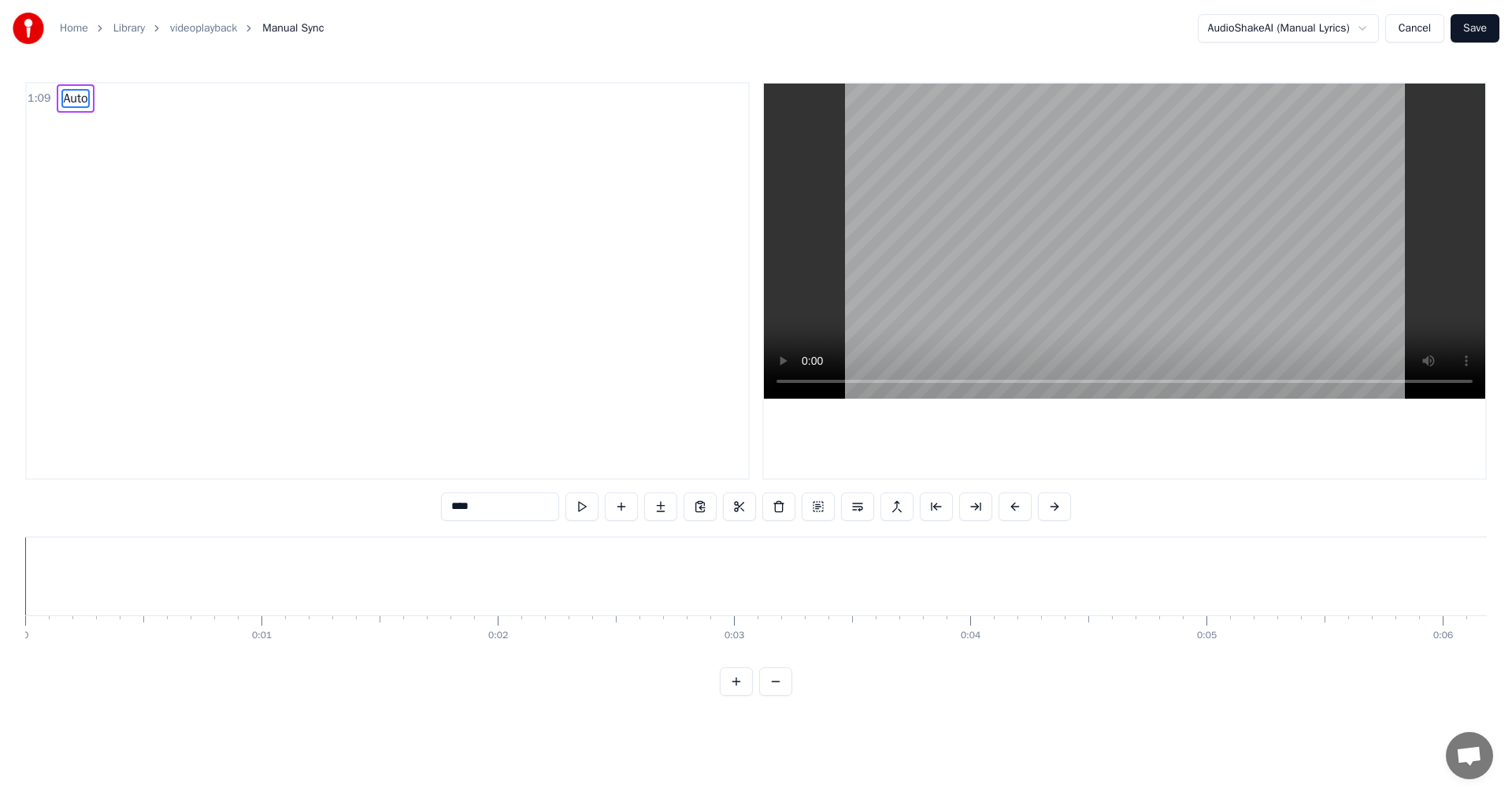 click on "videoplayback" at bounding box center (203, 28) 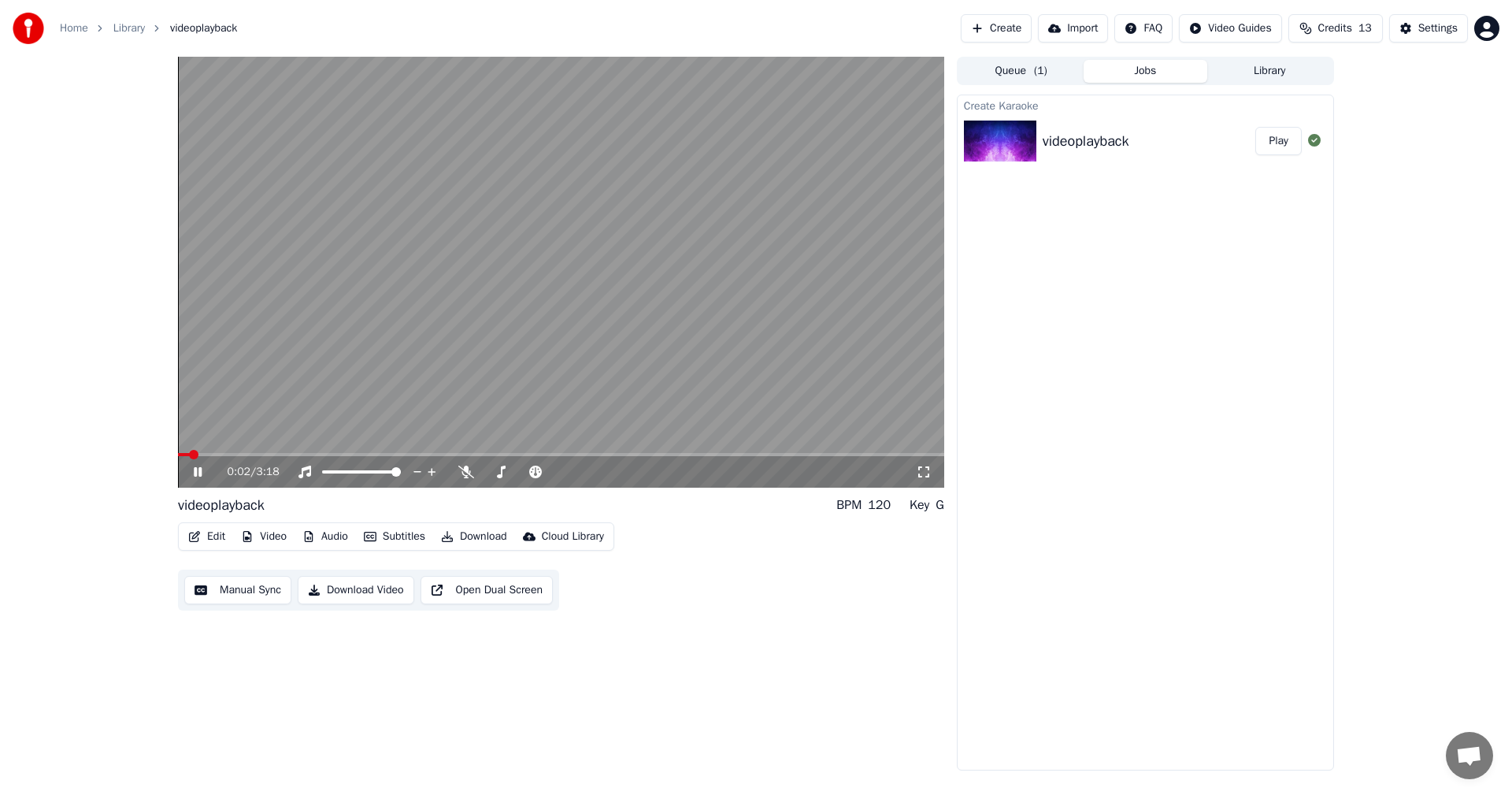 click at bounding box center [561, 455] 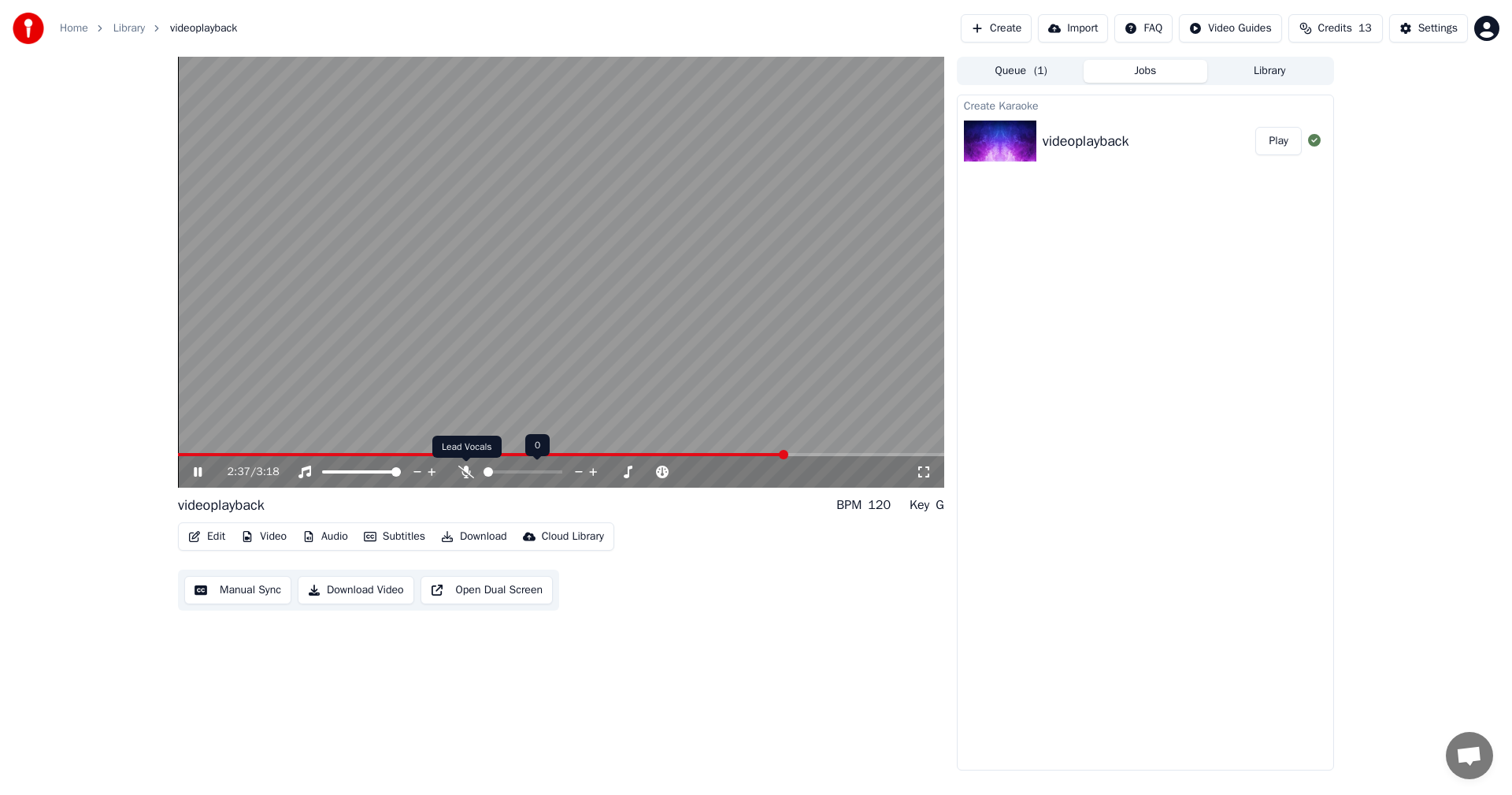 click 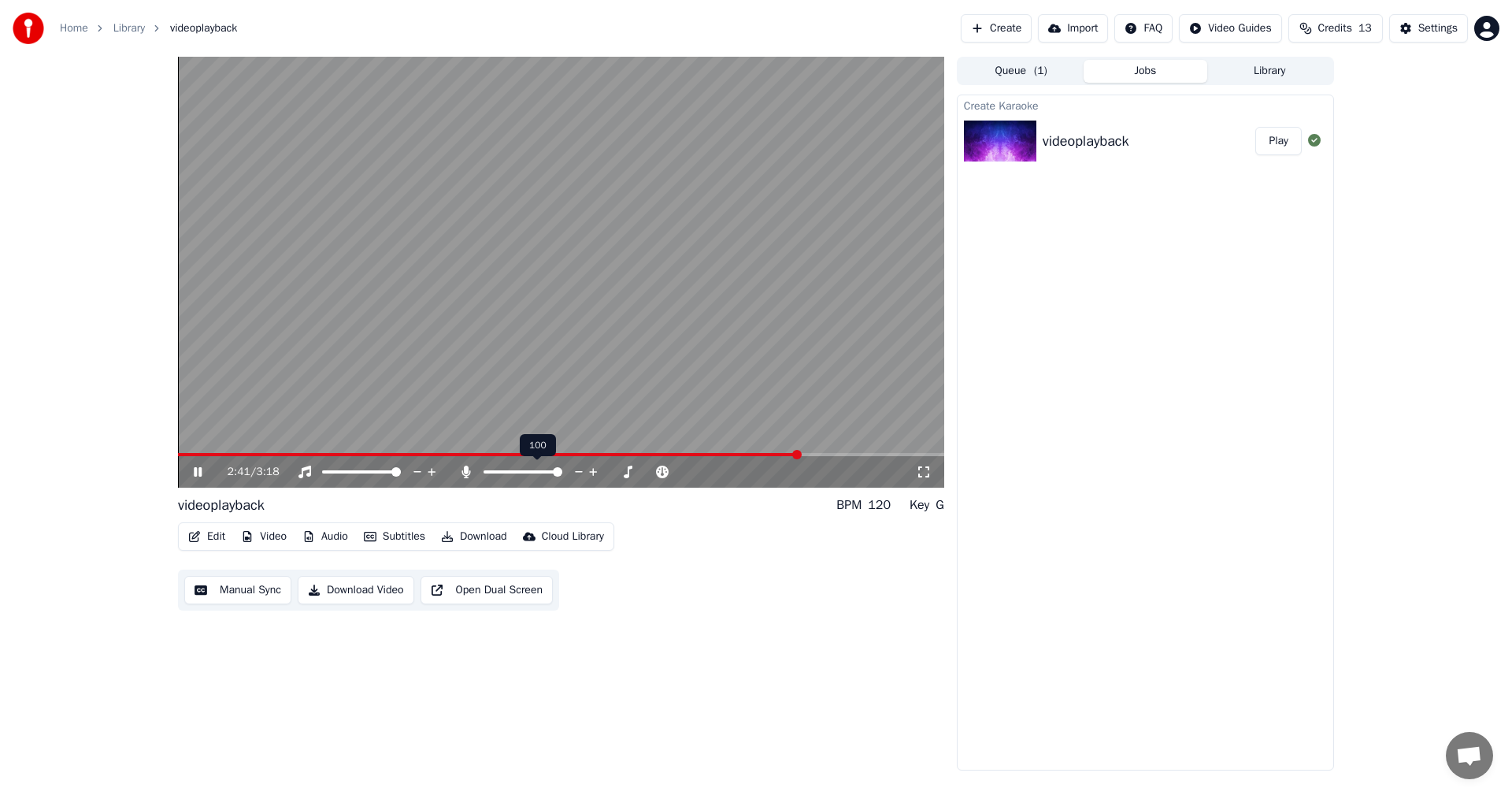 click 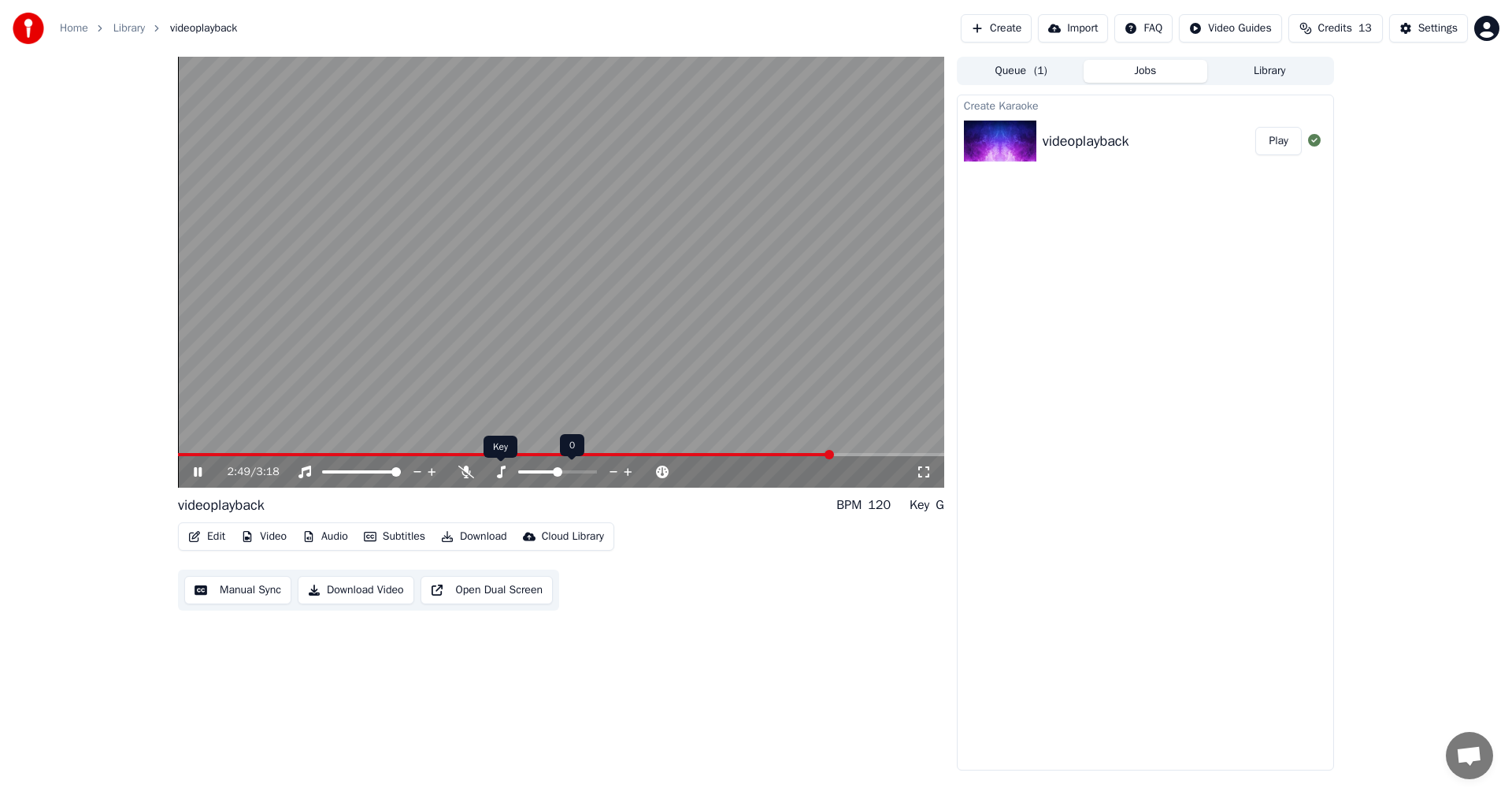 click 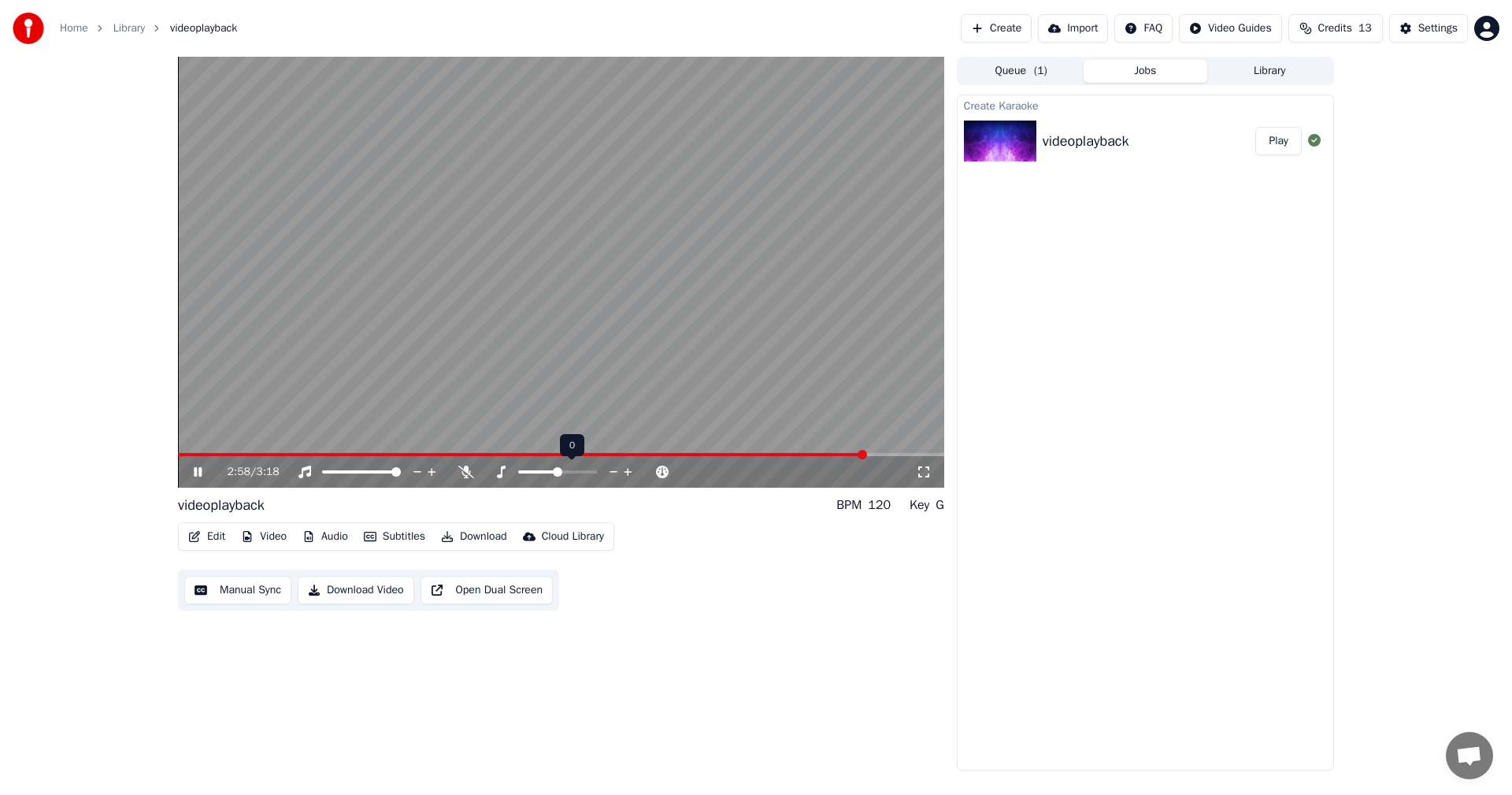 click at bounding box center [558, 472] 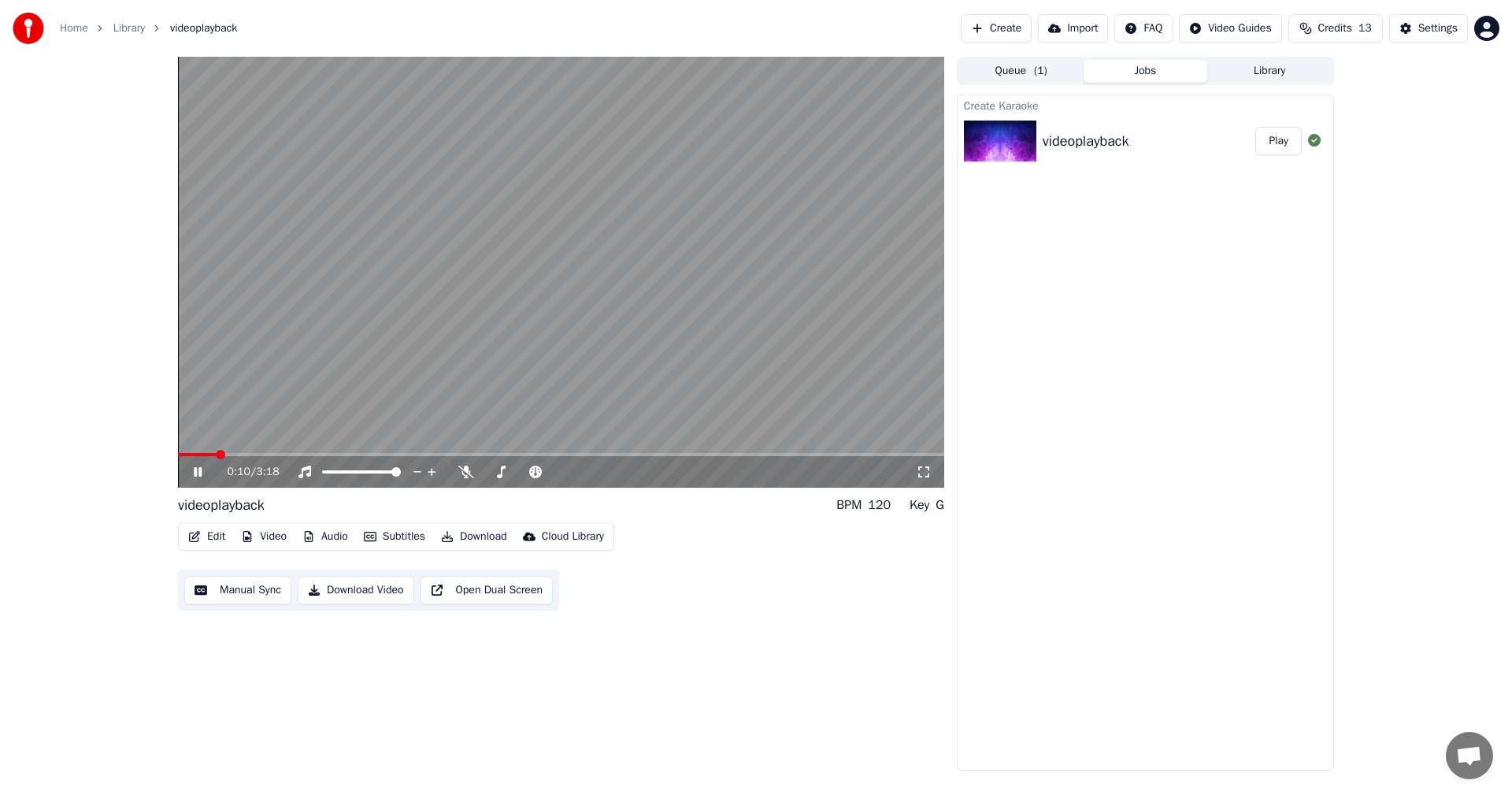 click at bounding box center (197, 455) 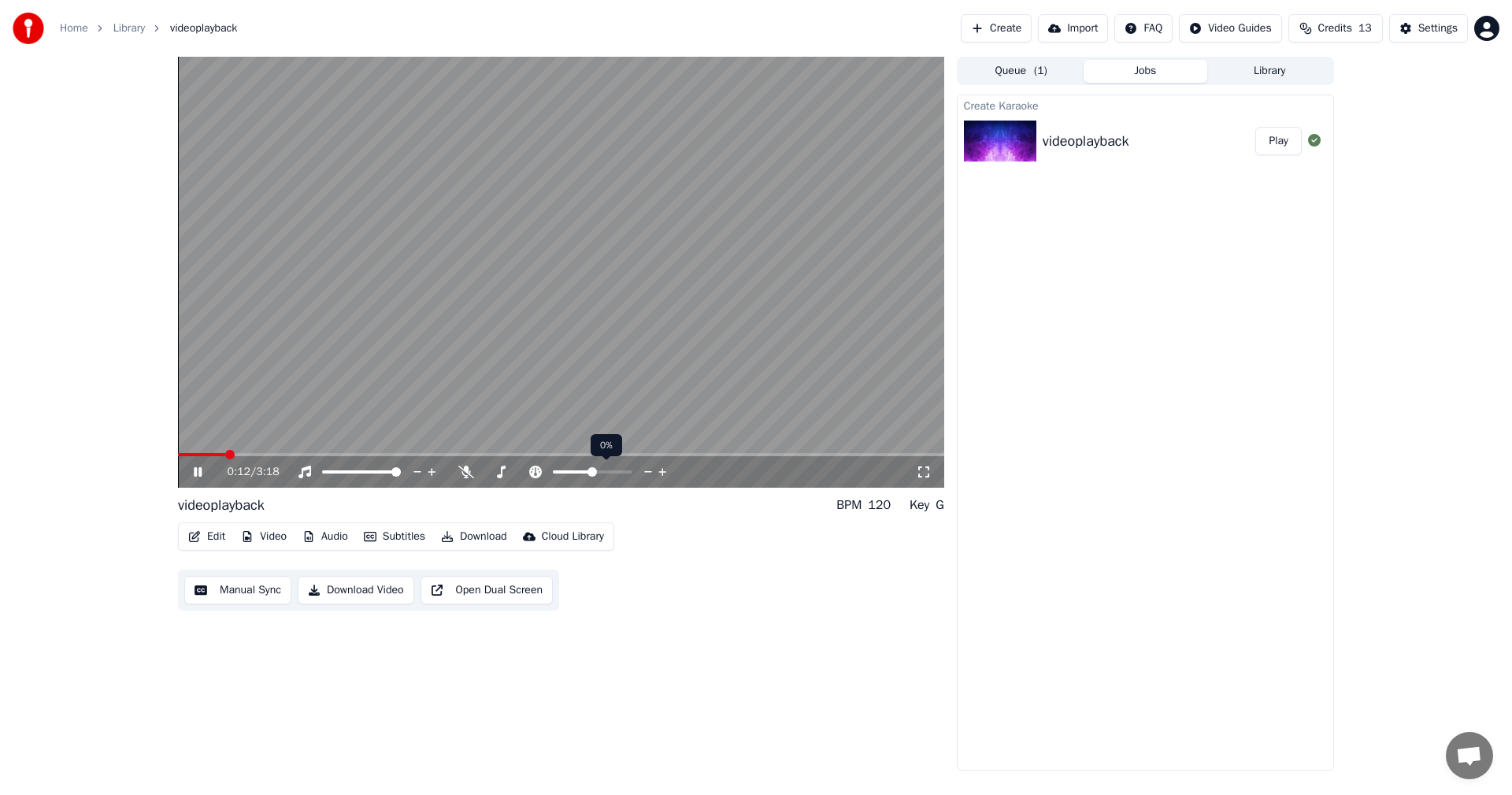 click at bounding box center [592, 472] 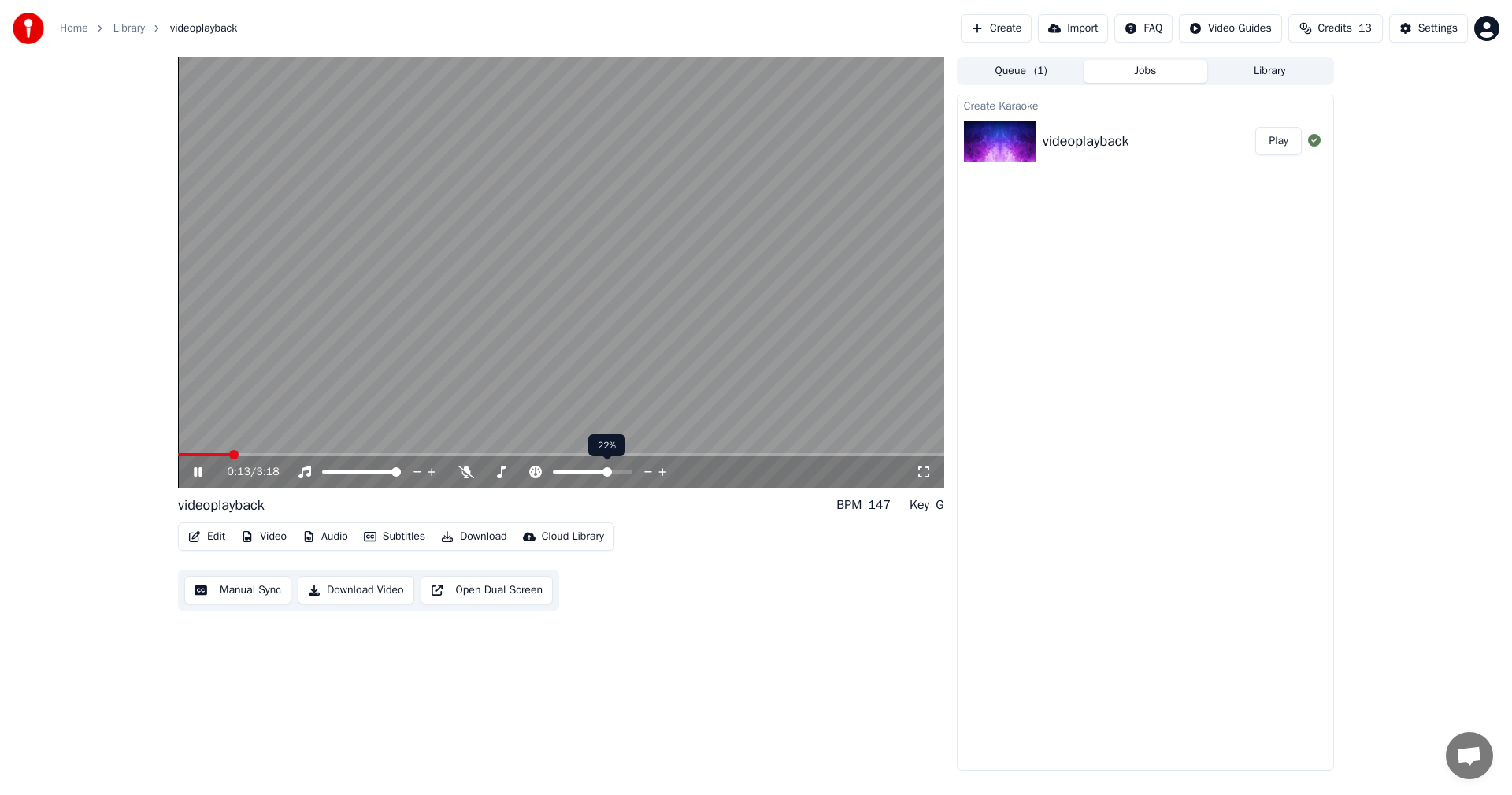 click at bounding box center [592, 472] 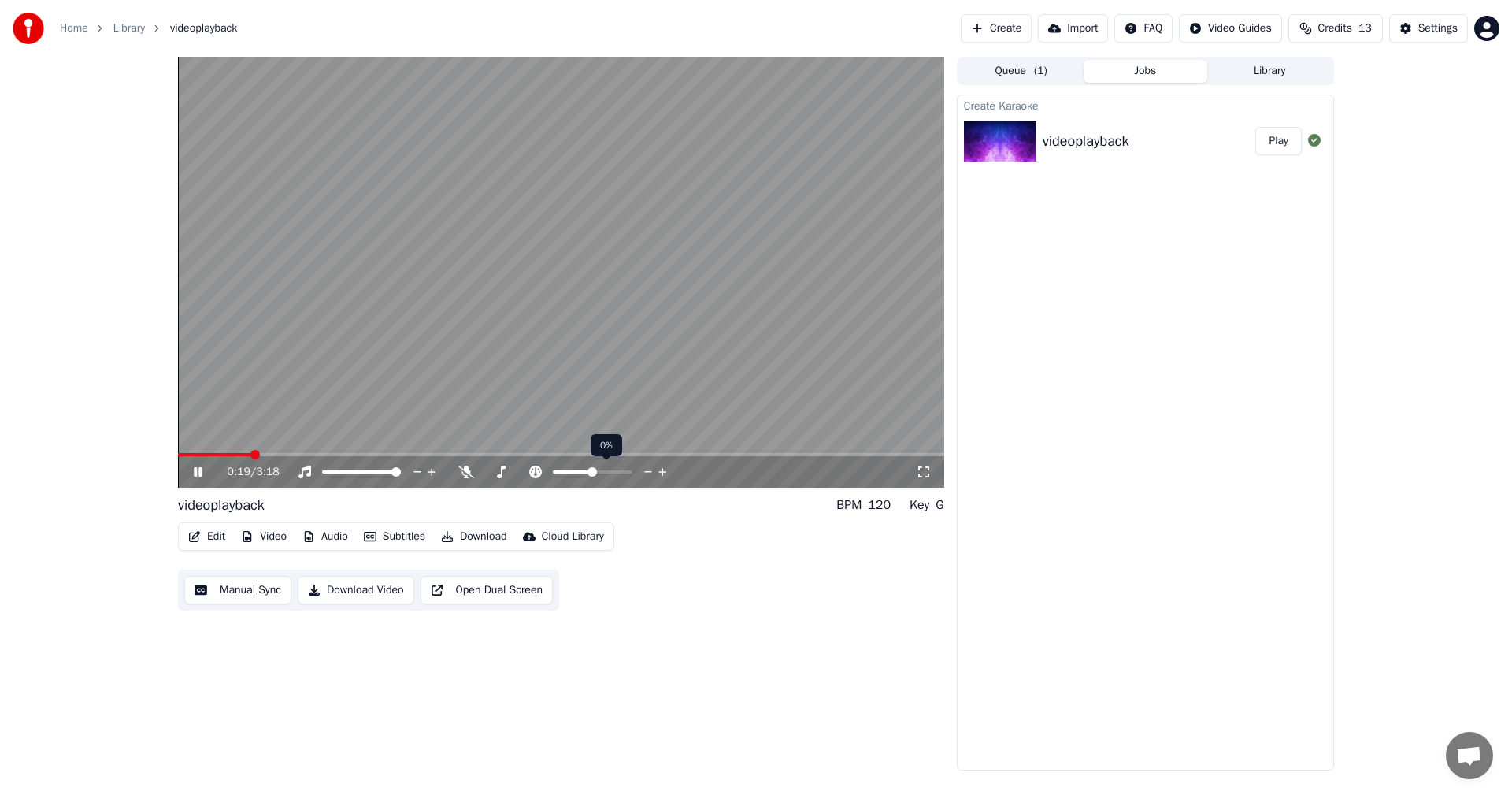 click at bounding box center (592, 472) 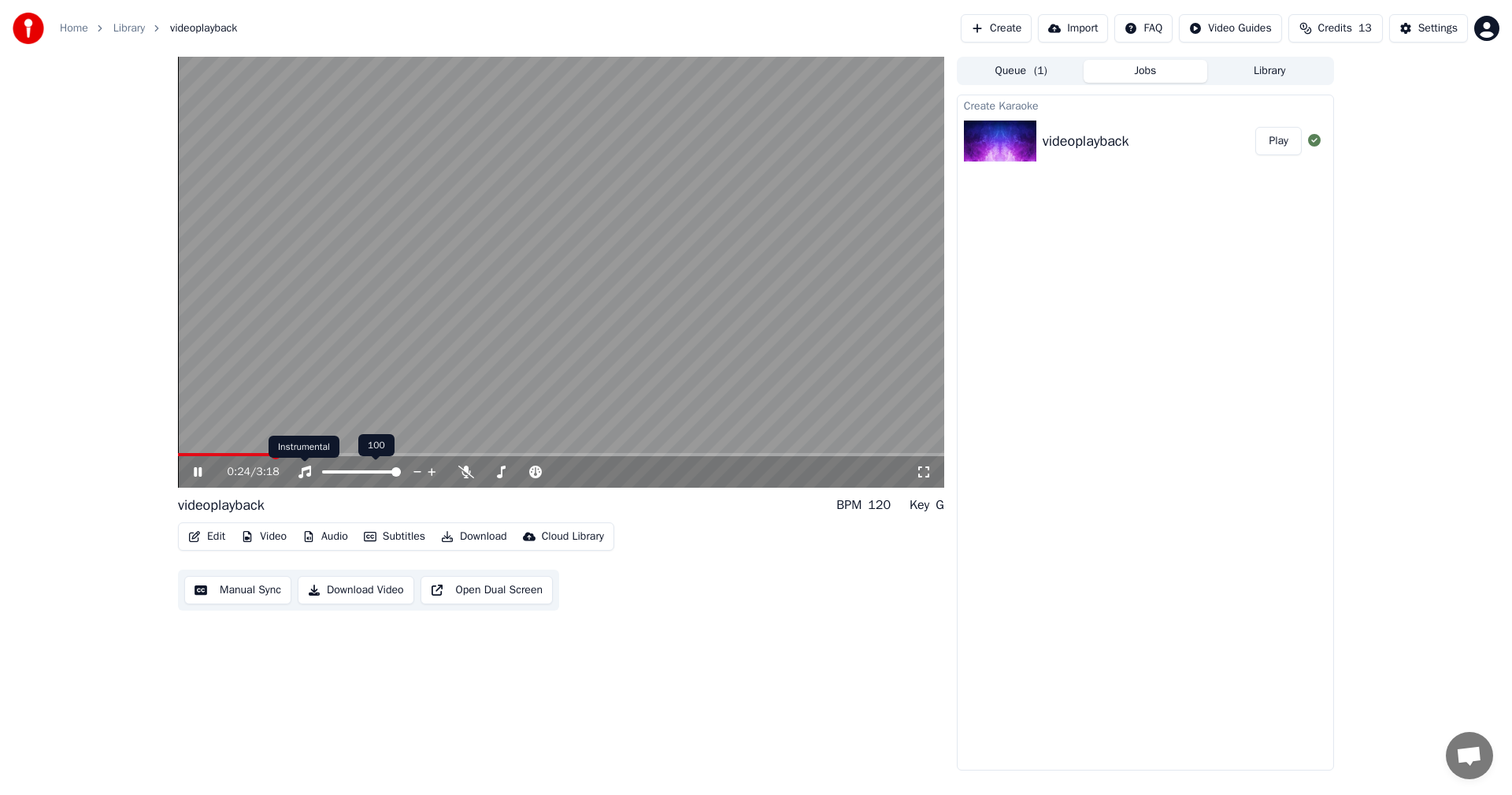 click 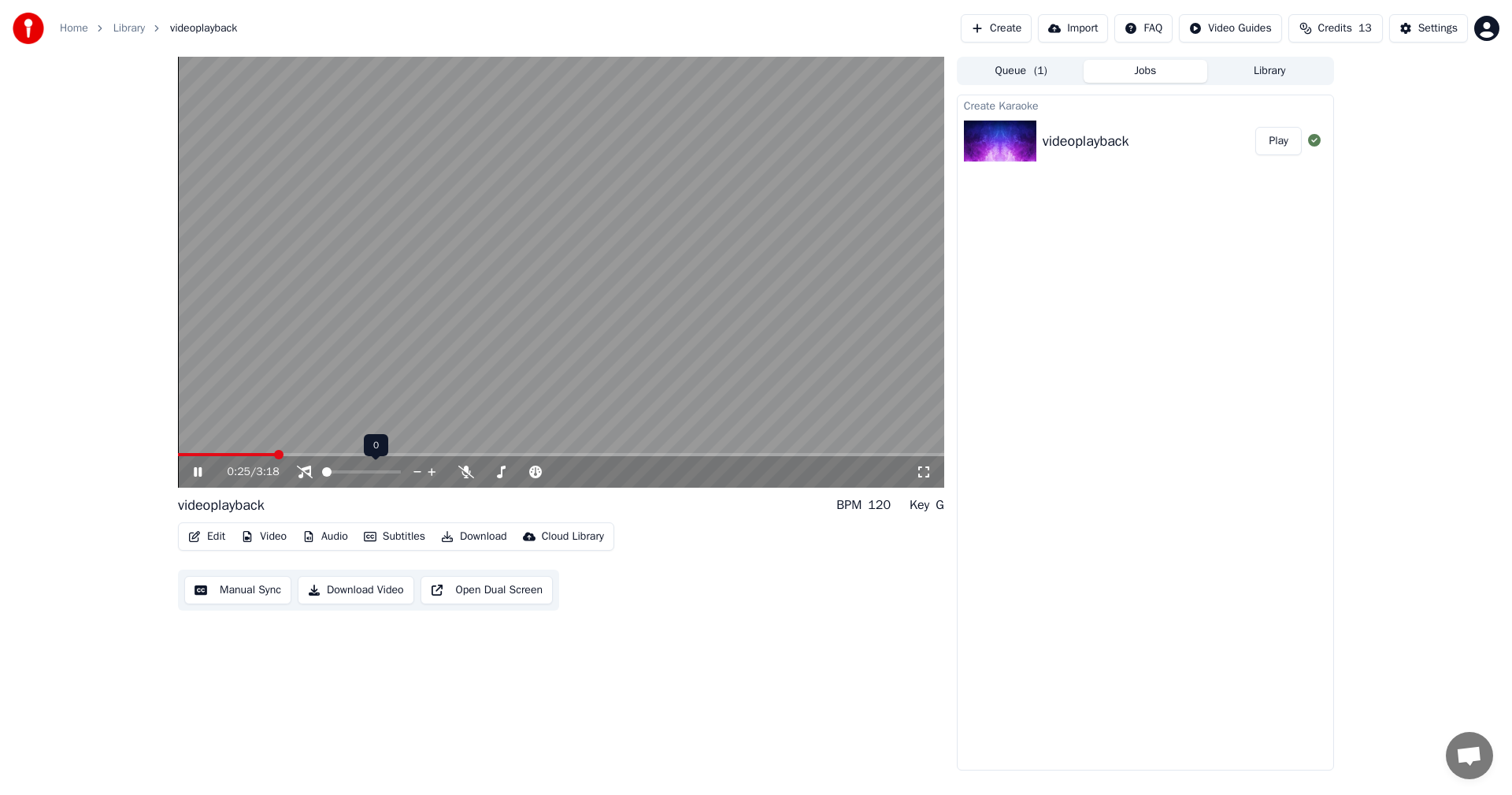 click 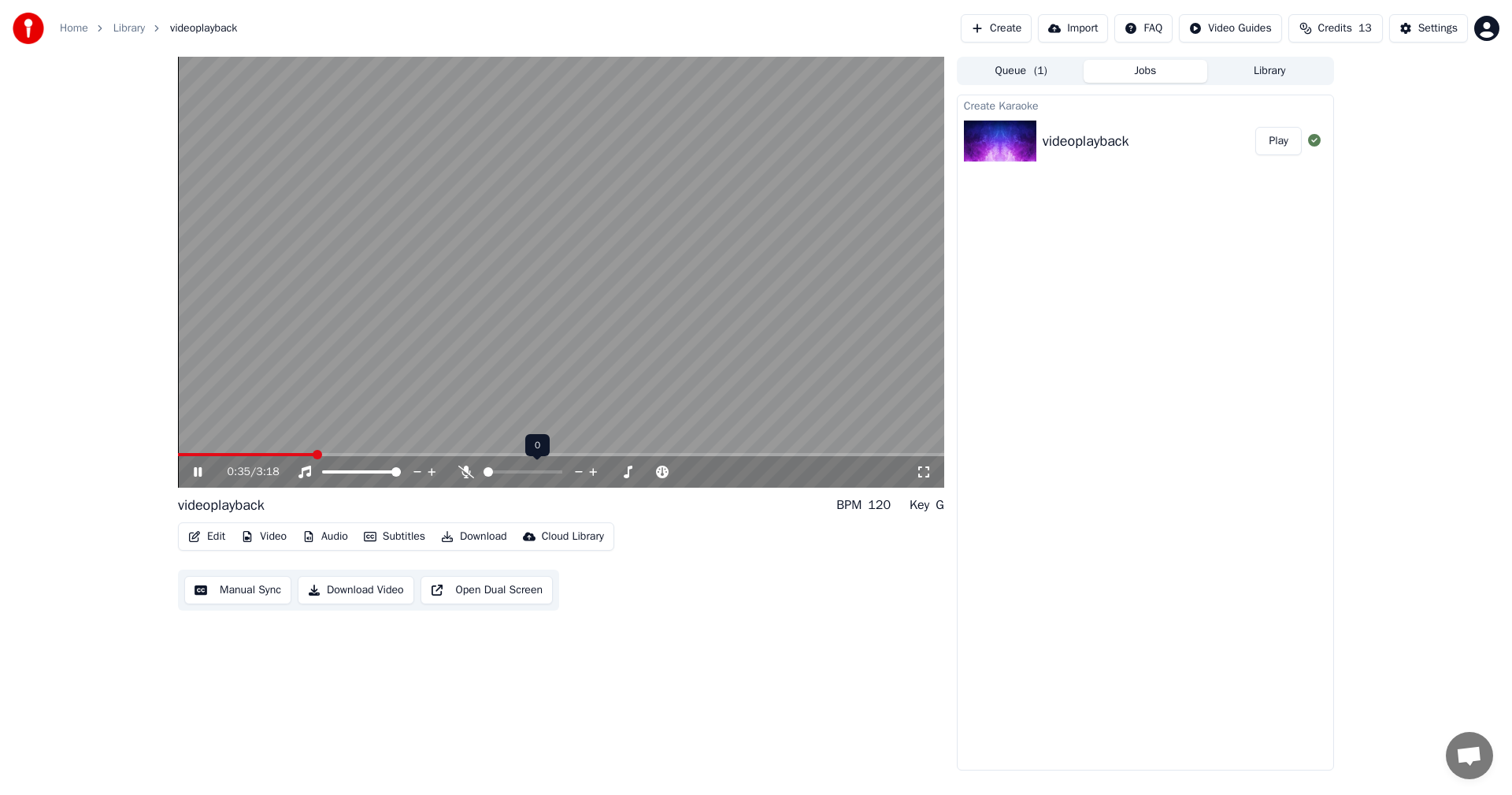 click at bounding box center [488, 472] 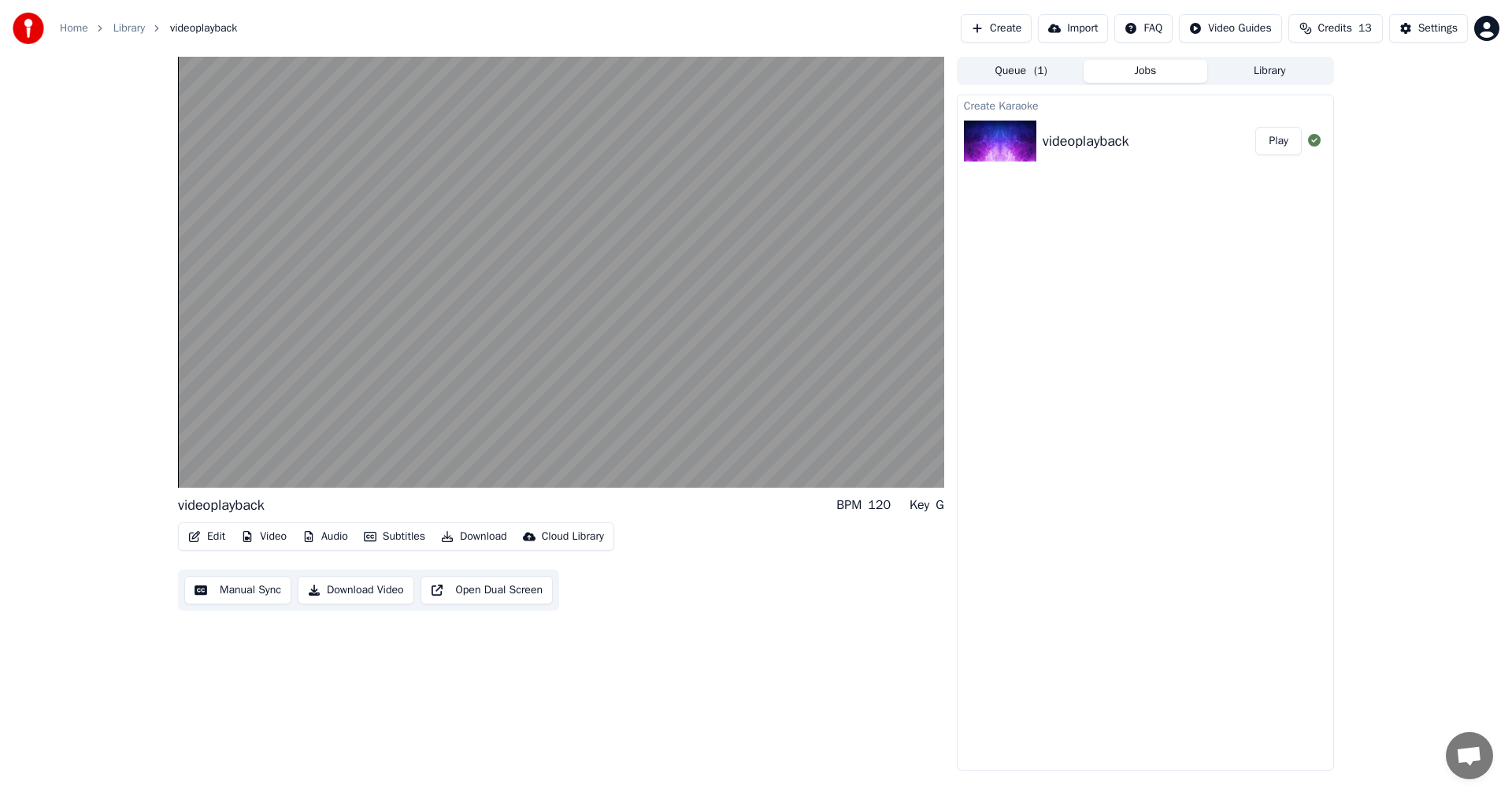 click on "Open Dual Screen" at bounding box center (487, 590) 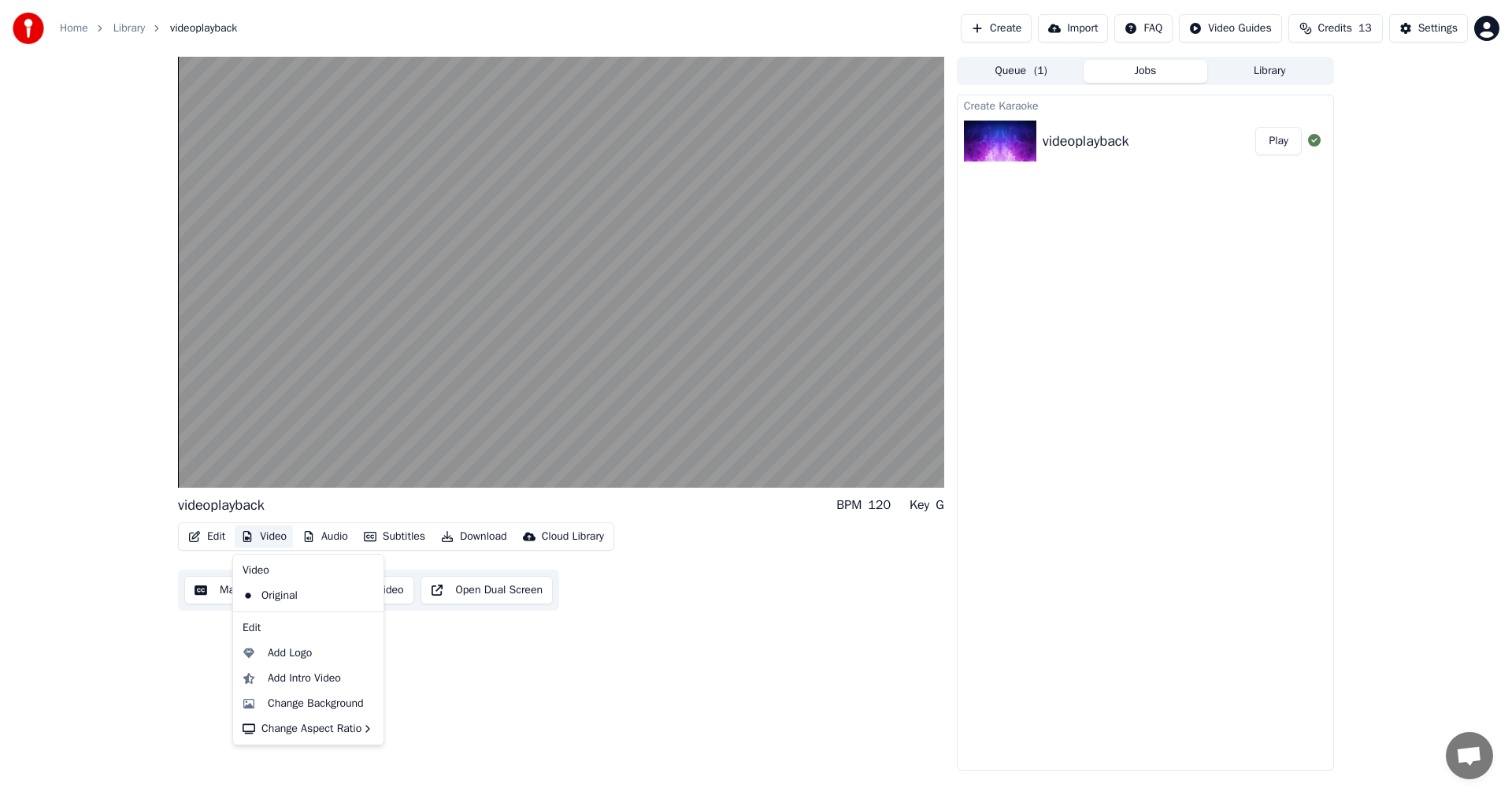 click on "Video" at bounding box center (264, 537) 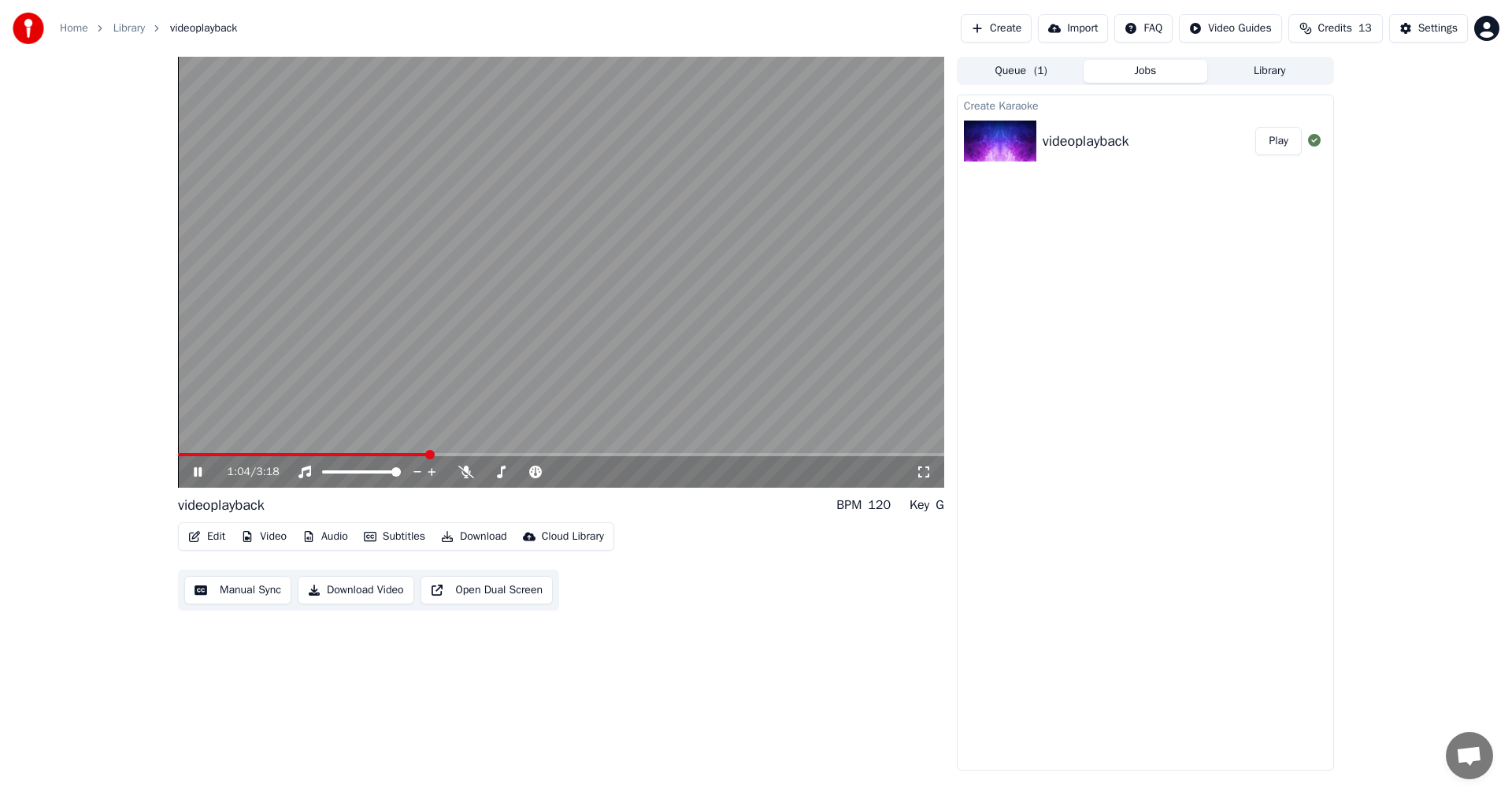 click on "1:04  /  3:18 videoplayback BPM 120 Key G Edit Video Audio Subtitles Download Cloud Library Manual Sync Download Video Open Dual Screen" at bounding box center (561, 414) 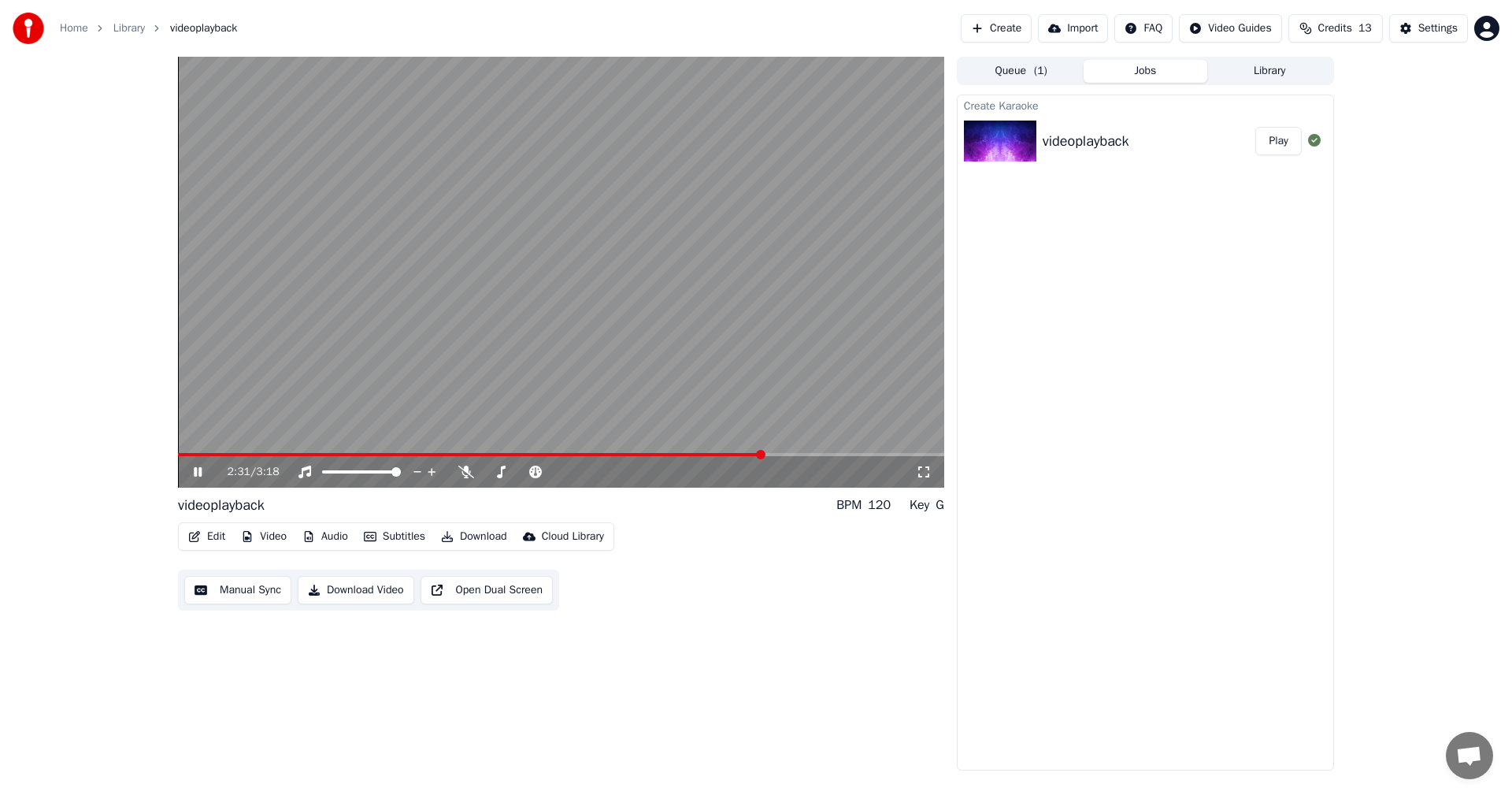 click at bounding box center [561, 272] 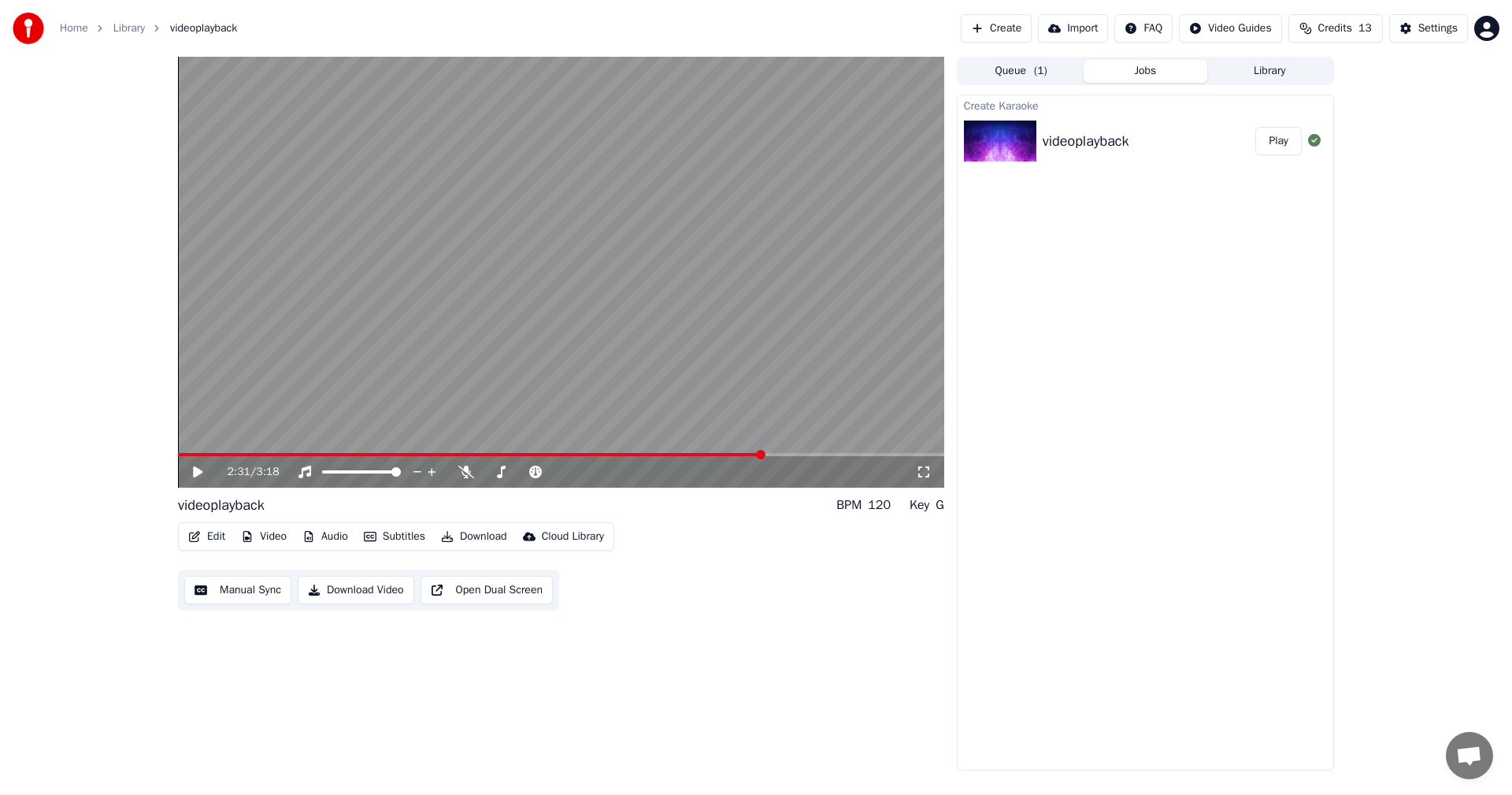 click at bounding box center [561, 272] 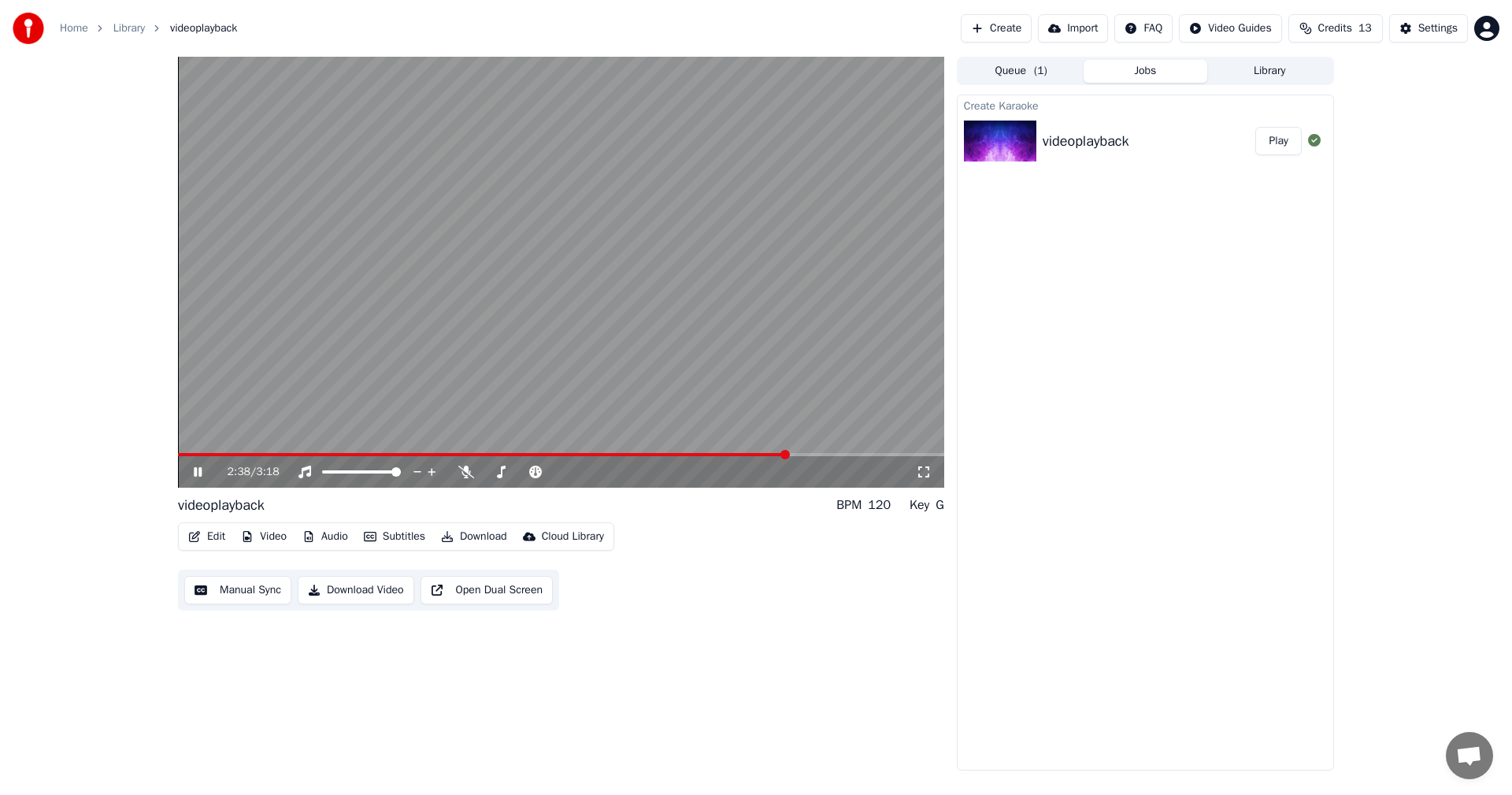 click on "Import" at bounding box center (1073, 28) 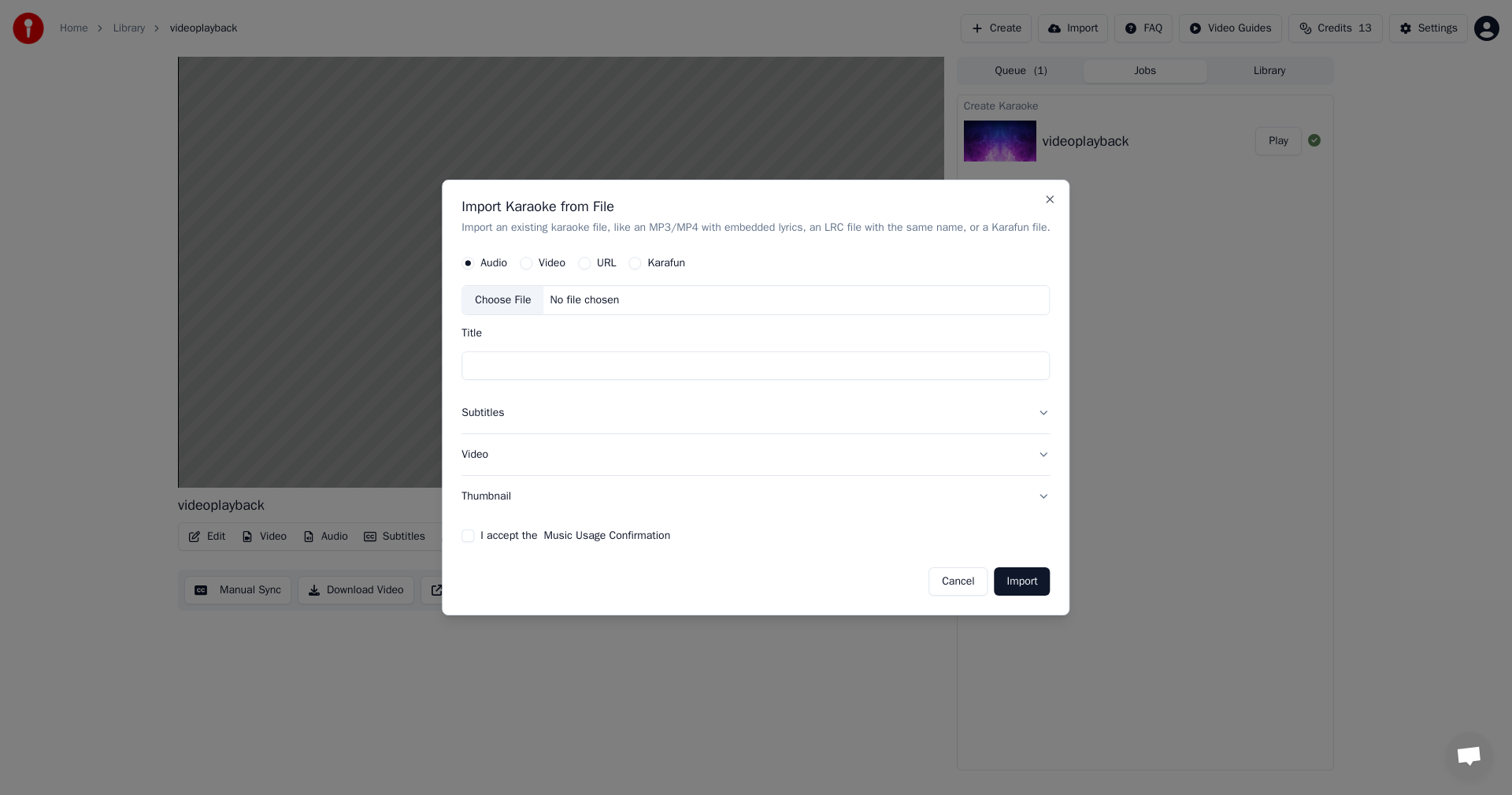 click on "Video" at bounding box center [526, 264] 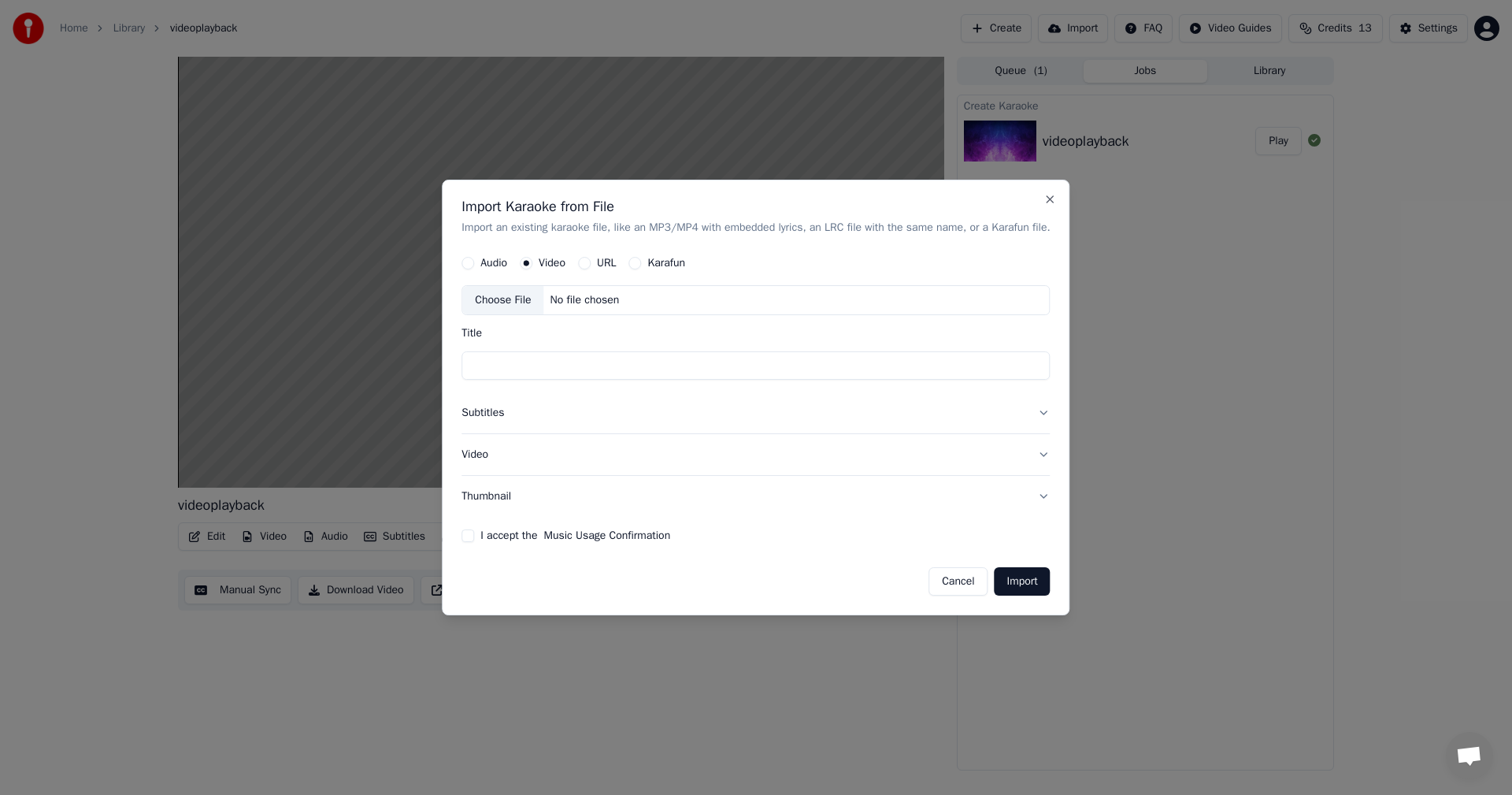 click on "Choose File No file chosen" at bounding box center (755, 301) 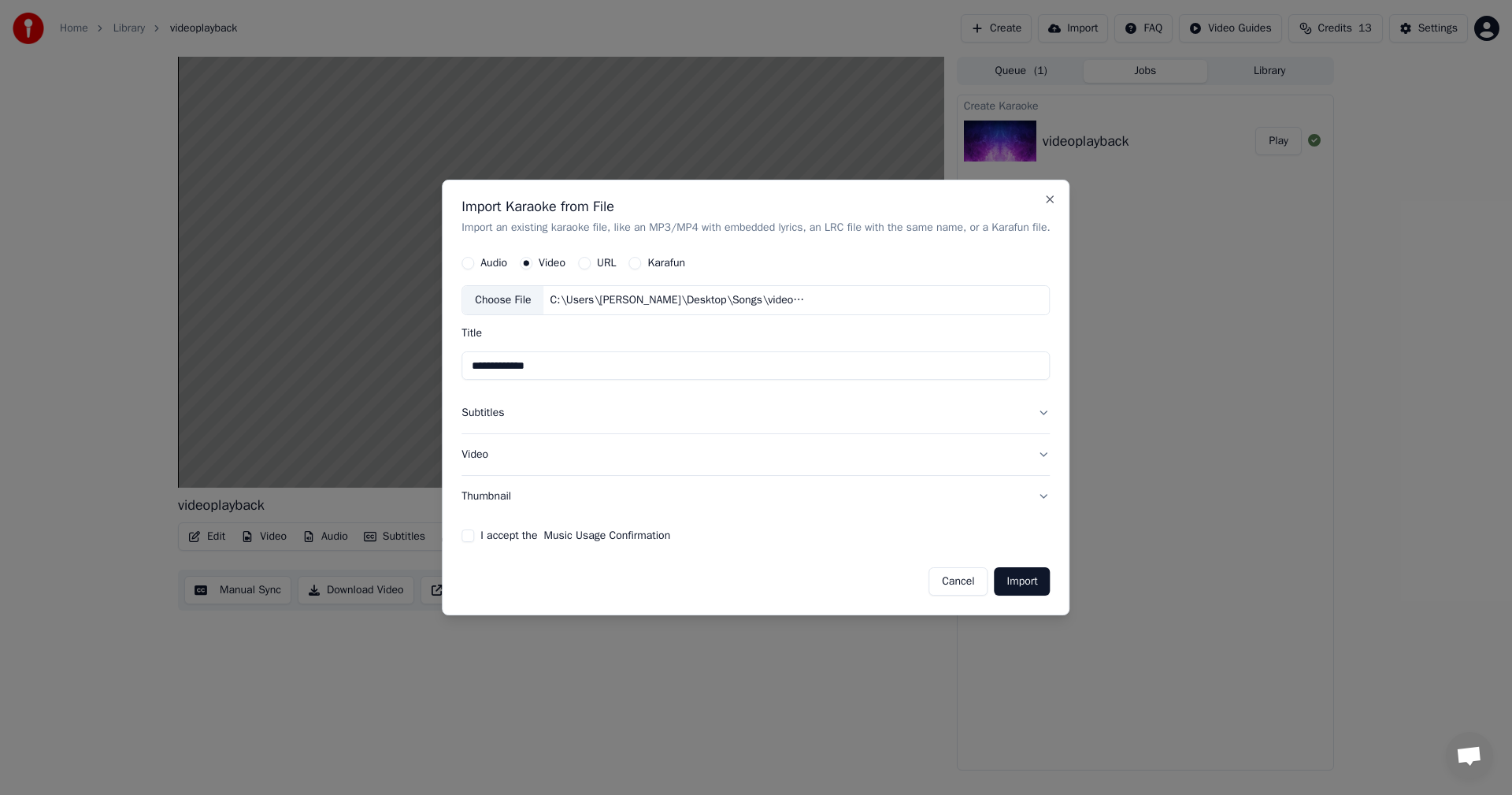click on "**********" at bounding box center [755, 366] 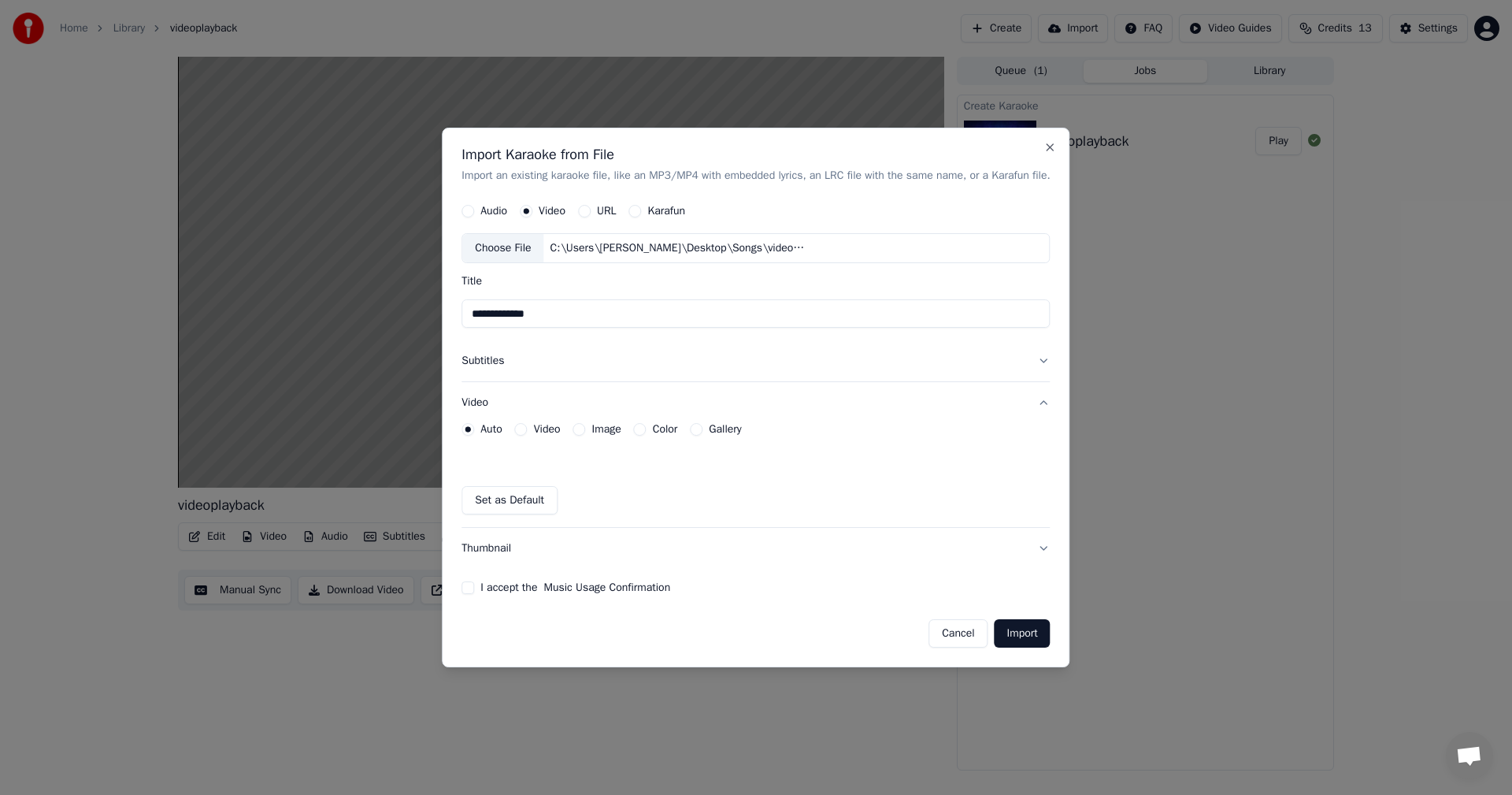 click on "I accept the   Music Usage Confirmation" at bounding box center [468, 588] 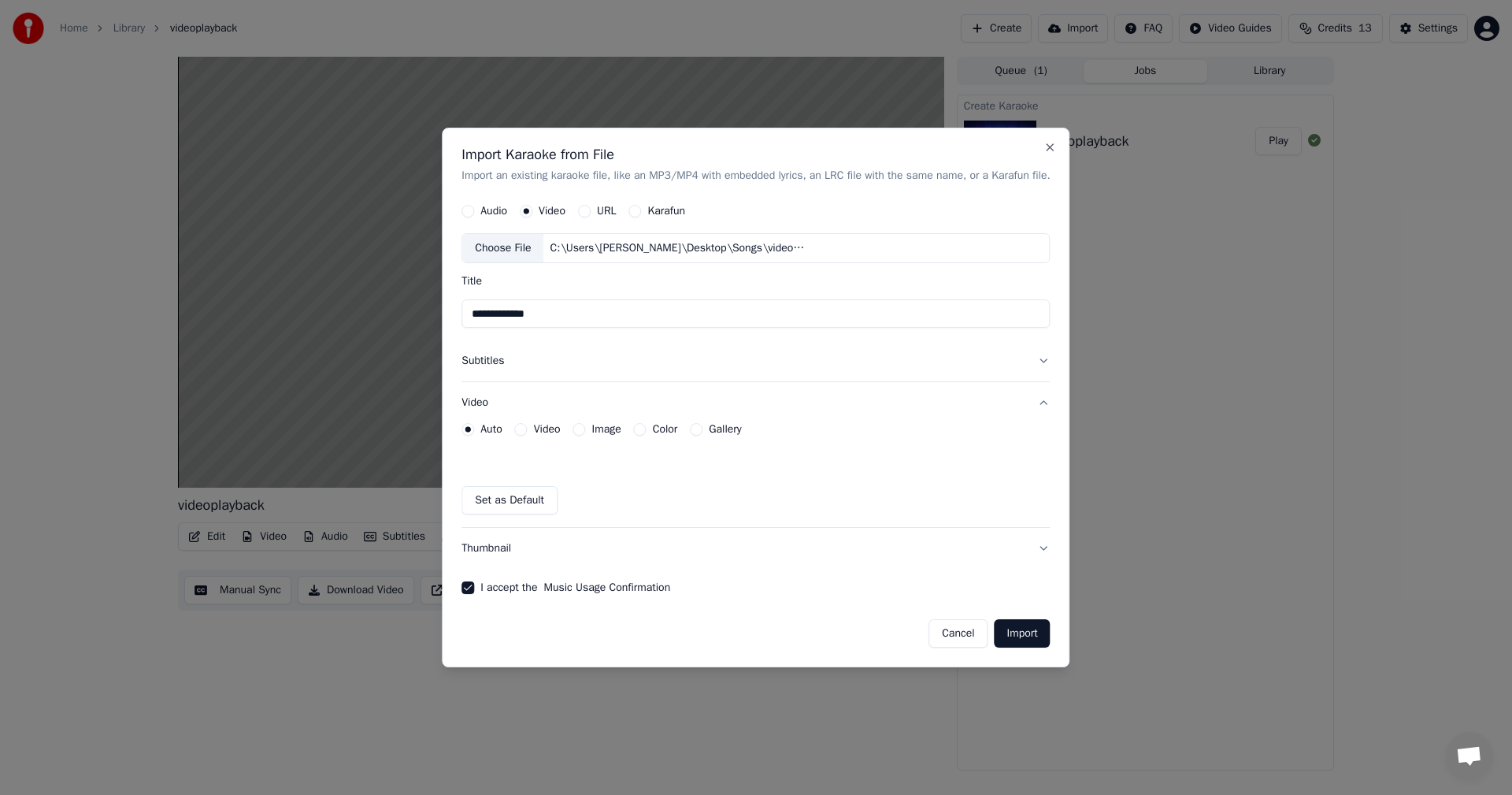 click on "Import" at bounding box center (1022, 633) 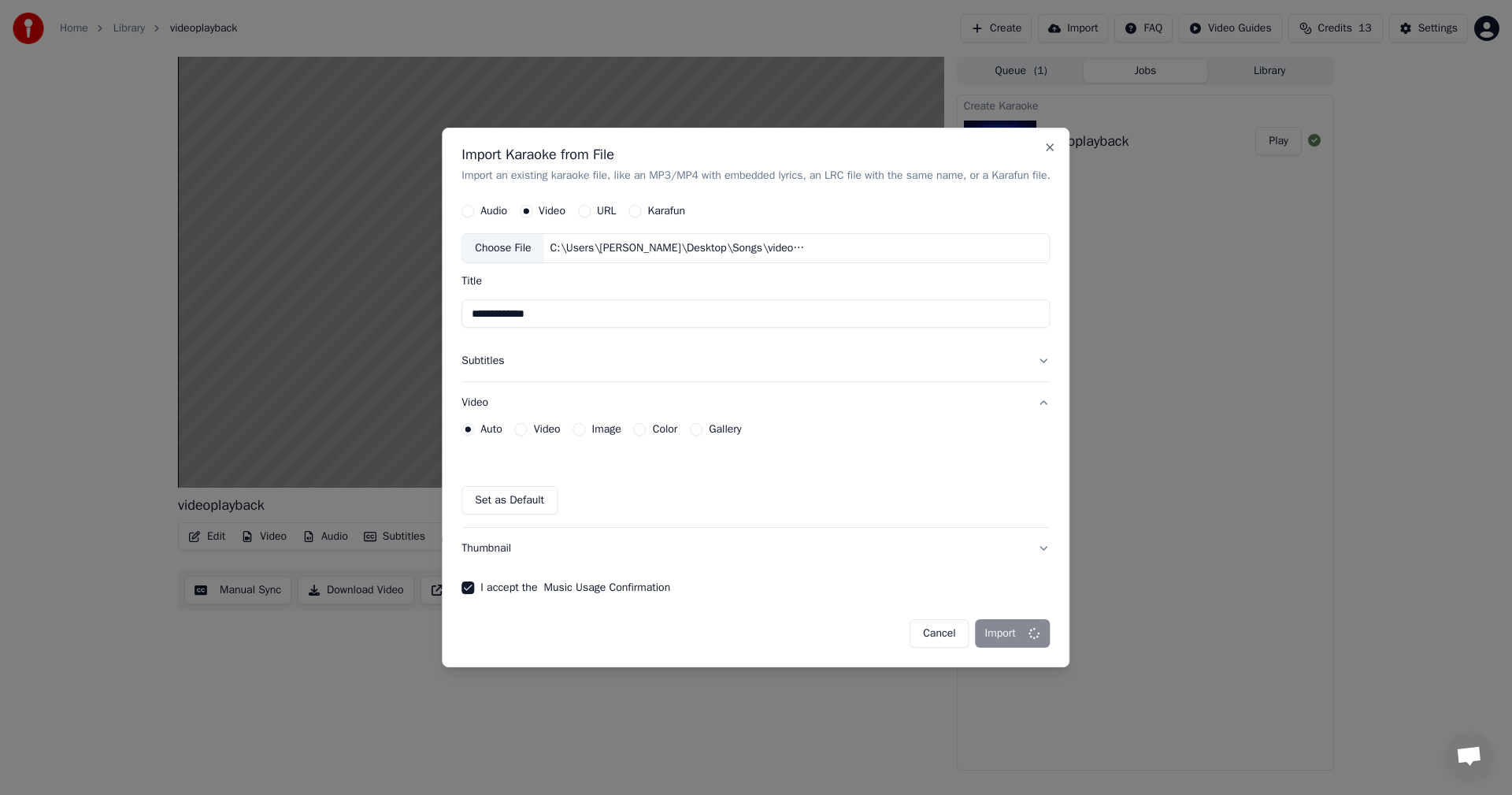 type 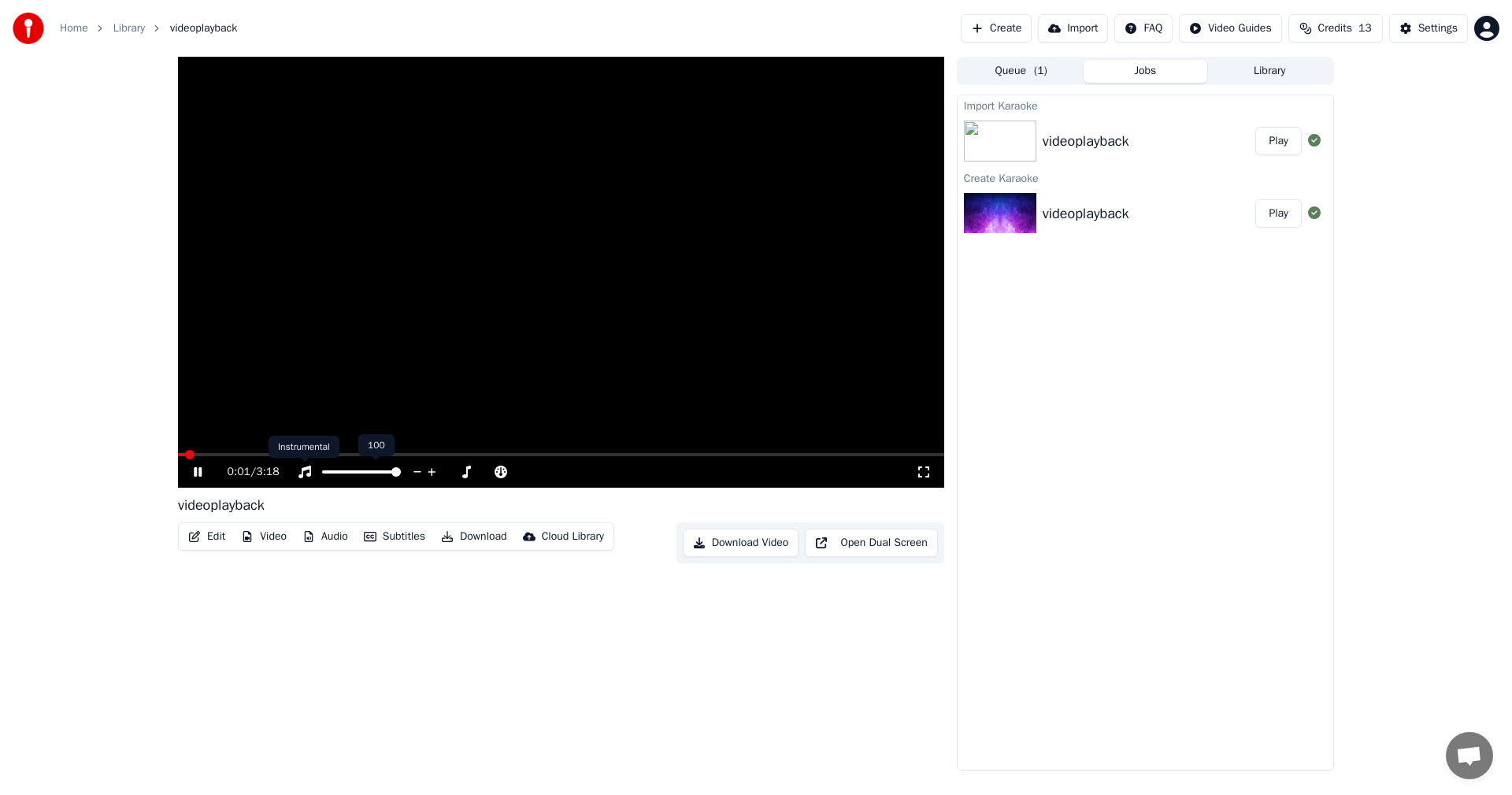 click 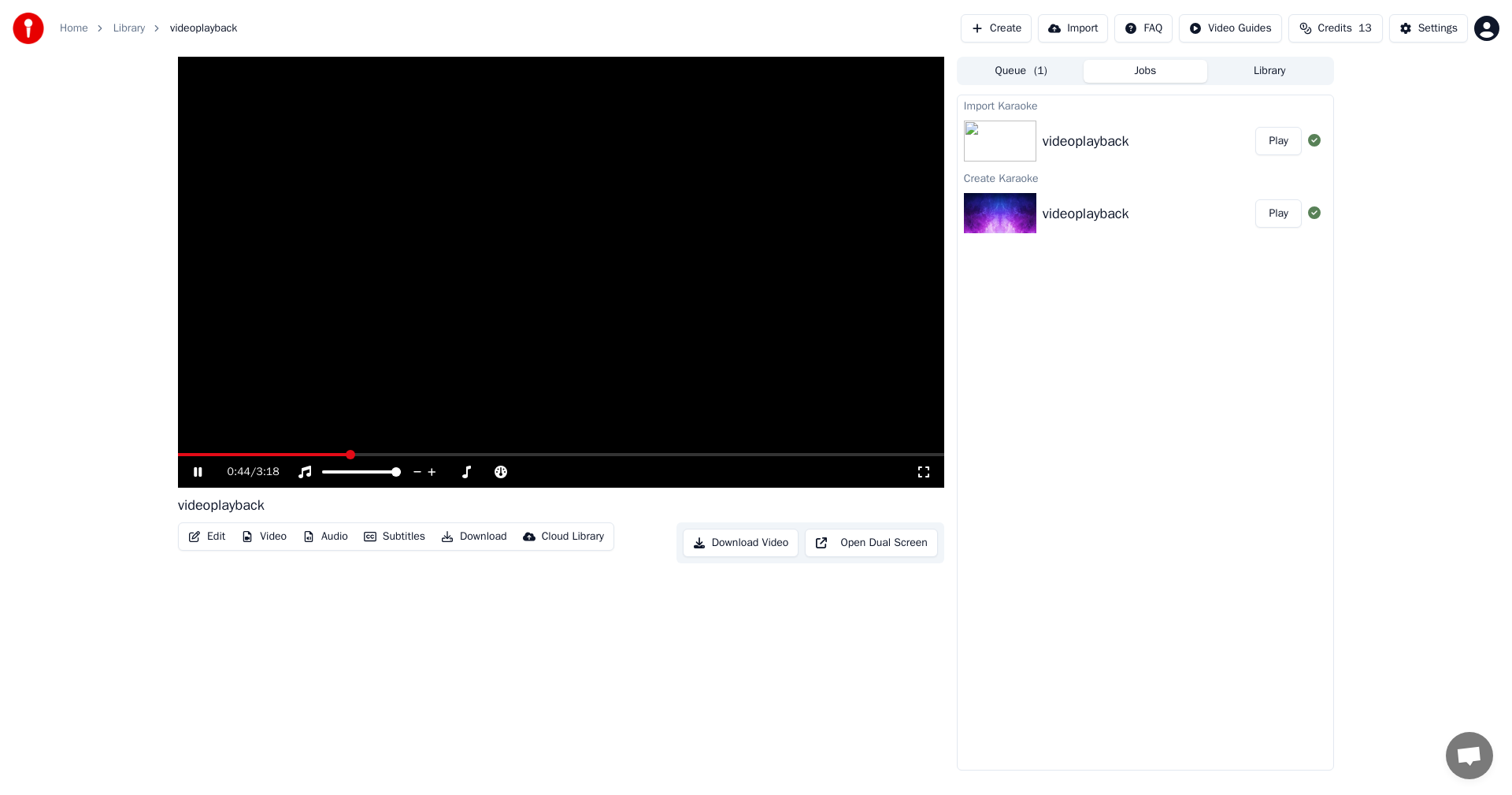 click at bounding box center [561, 455] 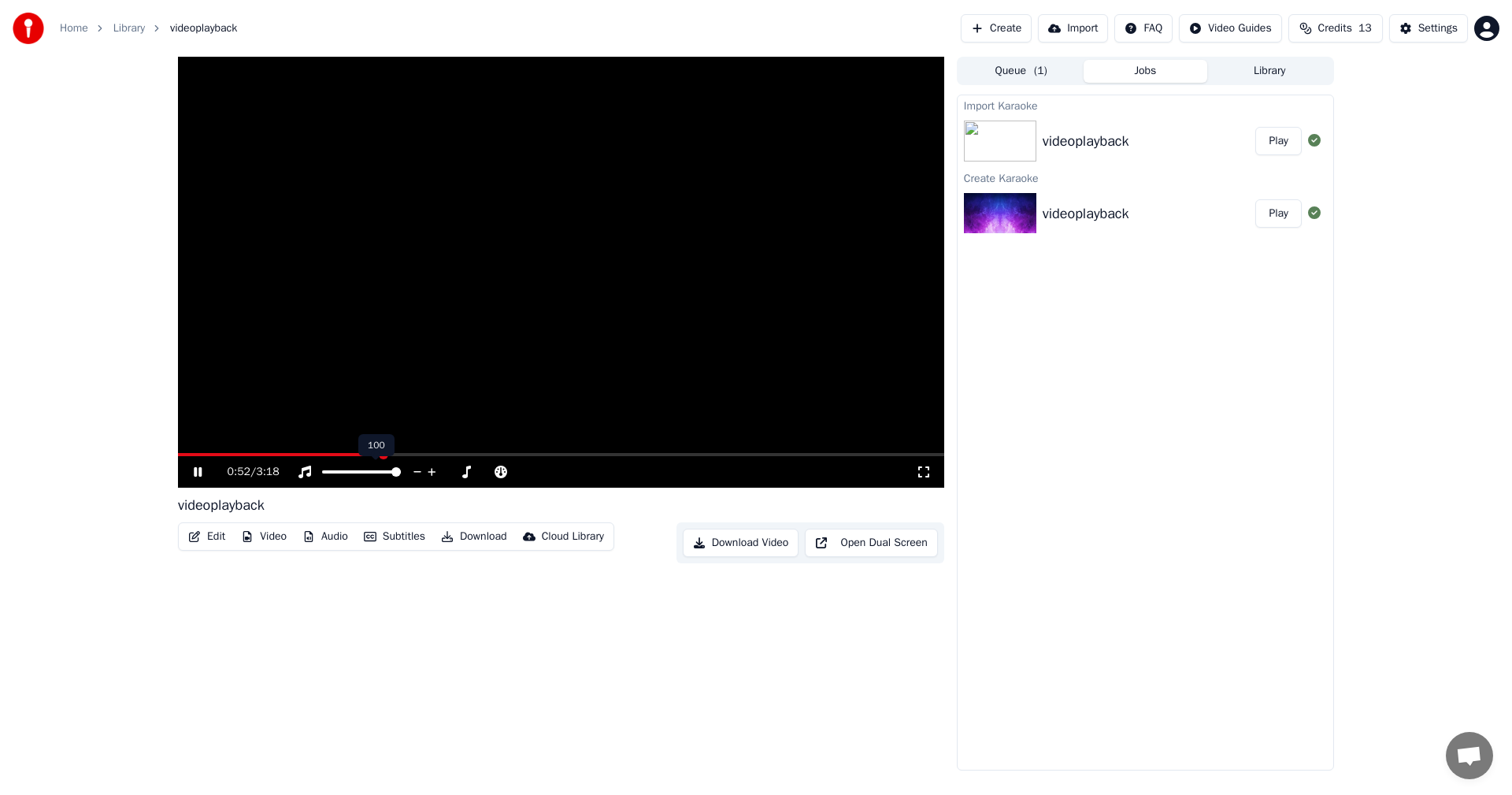 click at bounding box center (396, 472) 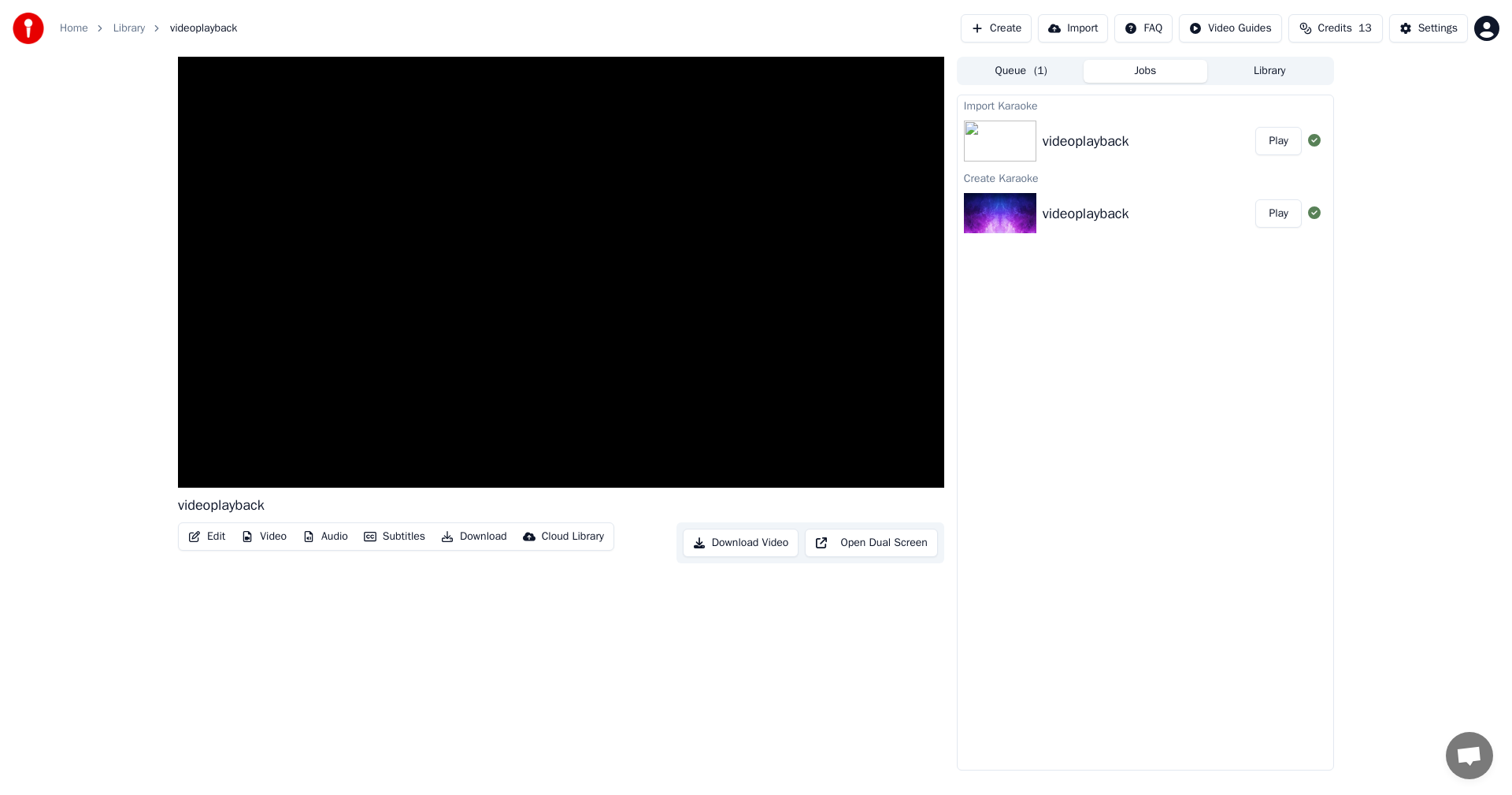click on "Import Karaoke videoplayback Play Create Karaoke videoplayback Play" at bounding box center (1145, 433) 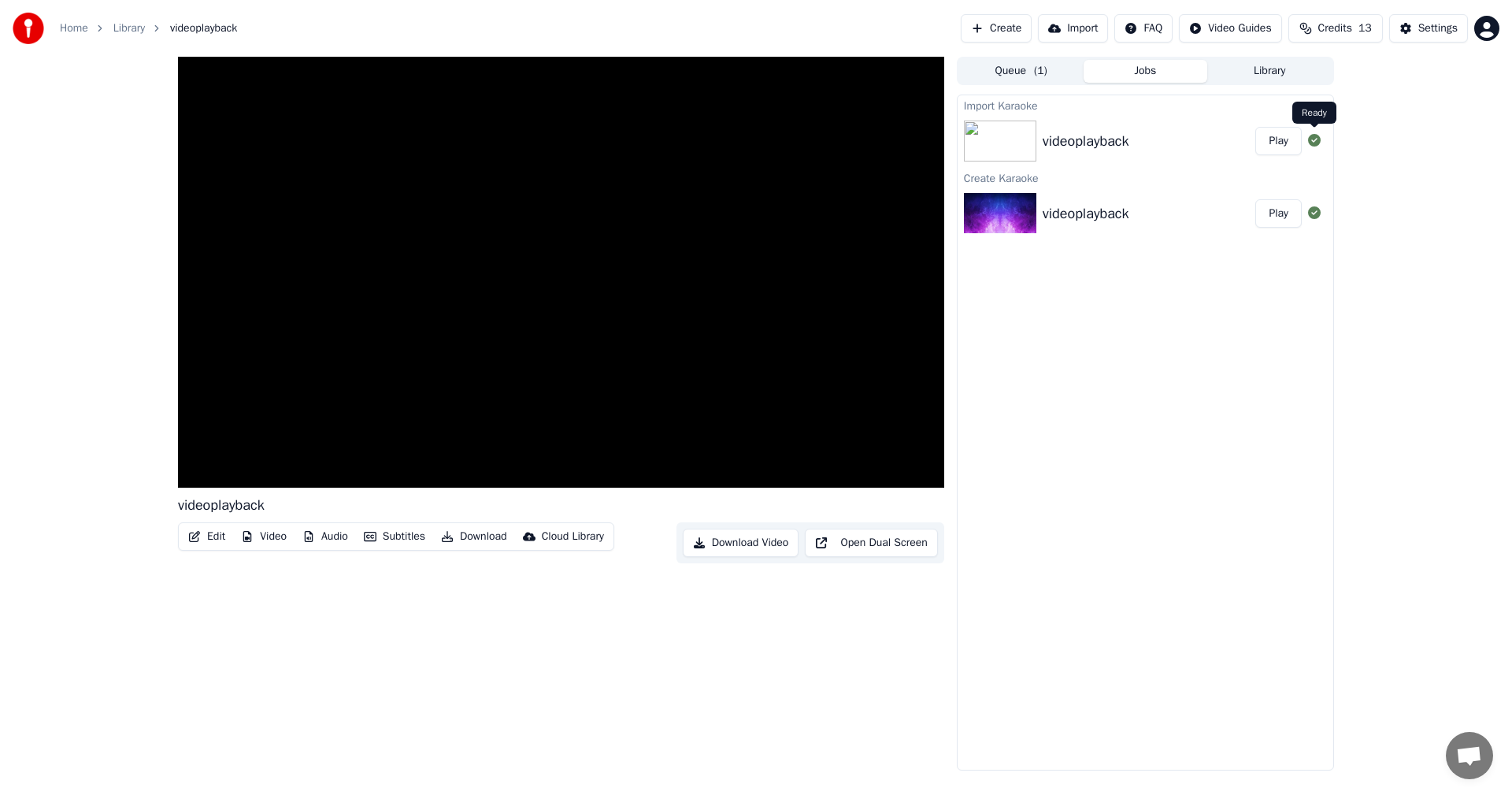 click 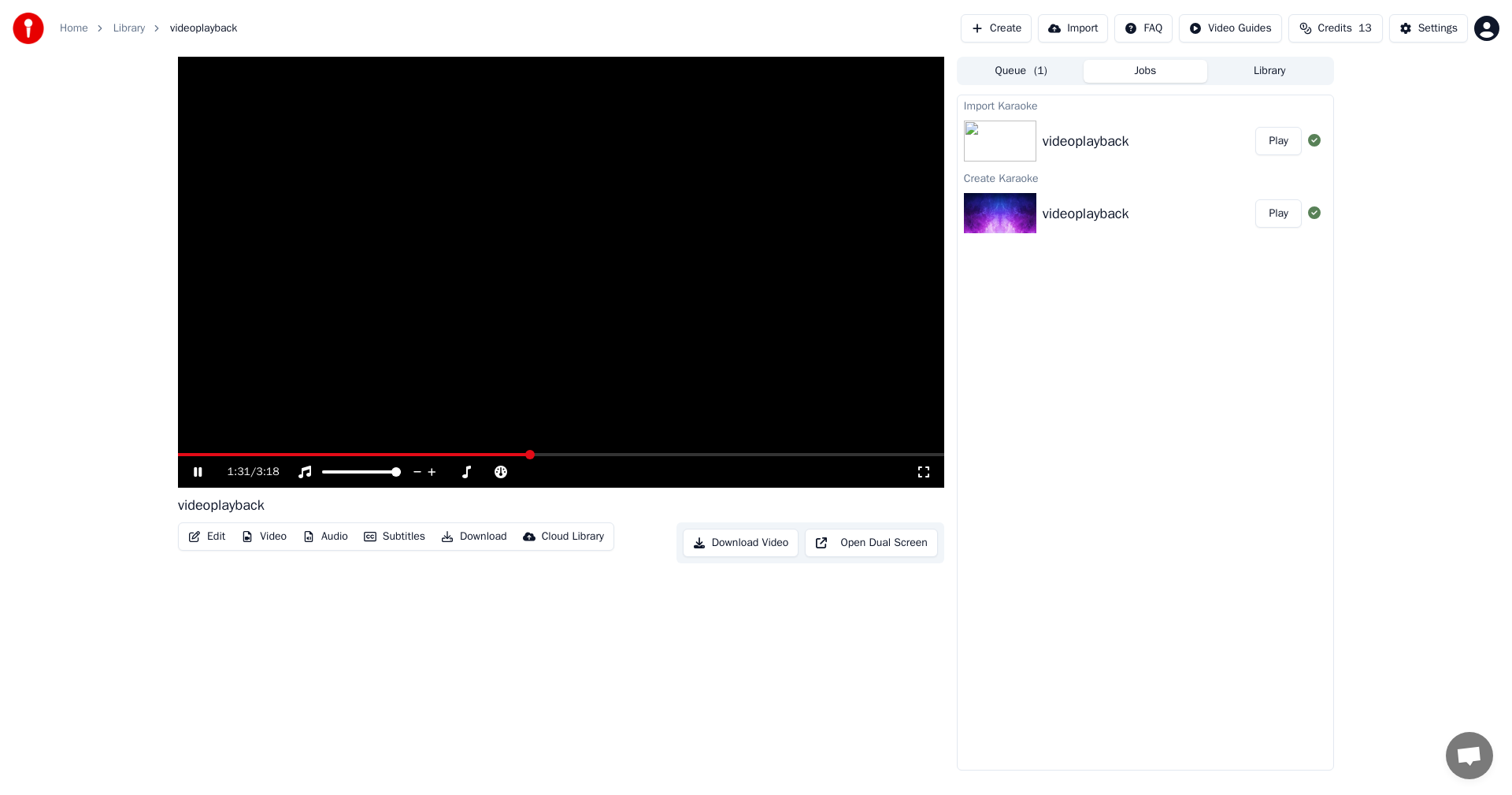 click at bounding box center [561, 272] 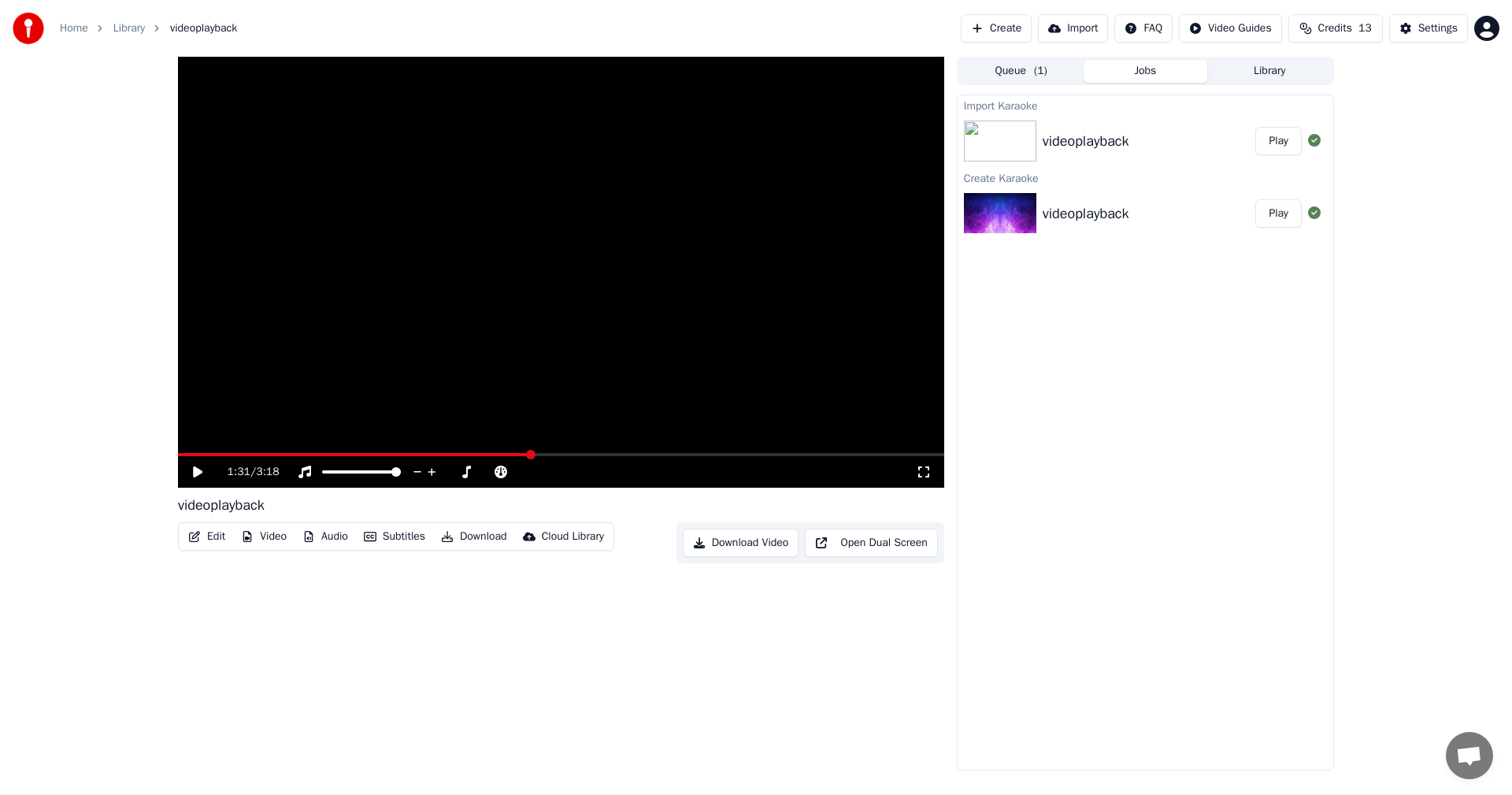 click on "Create" at bounding box center [996, 28] 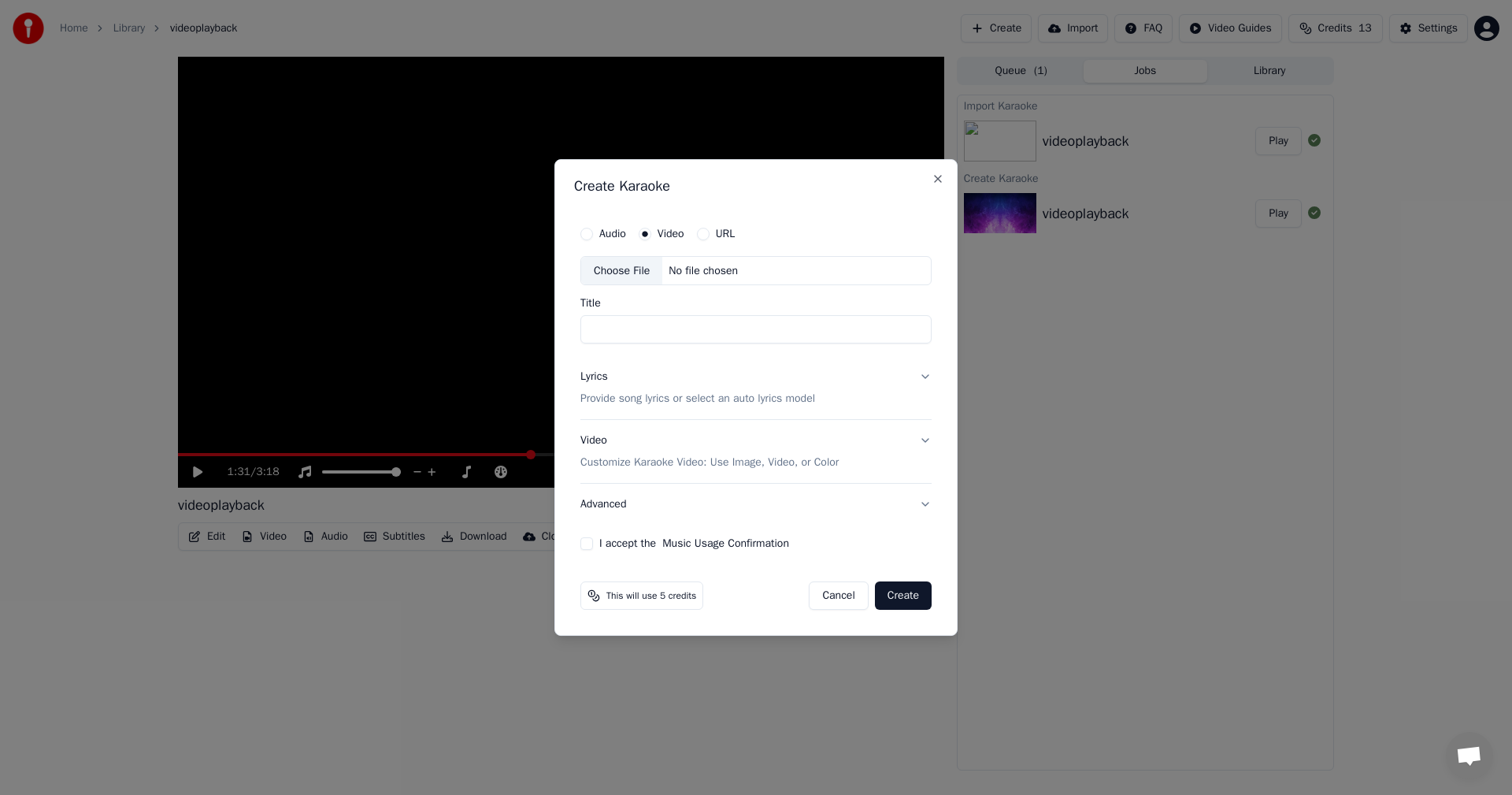 click on "Cancel" at bounding box center [838, 596] 